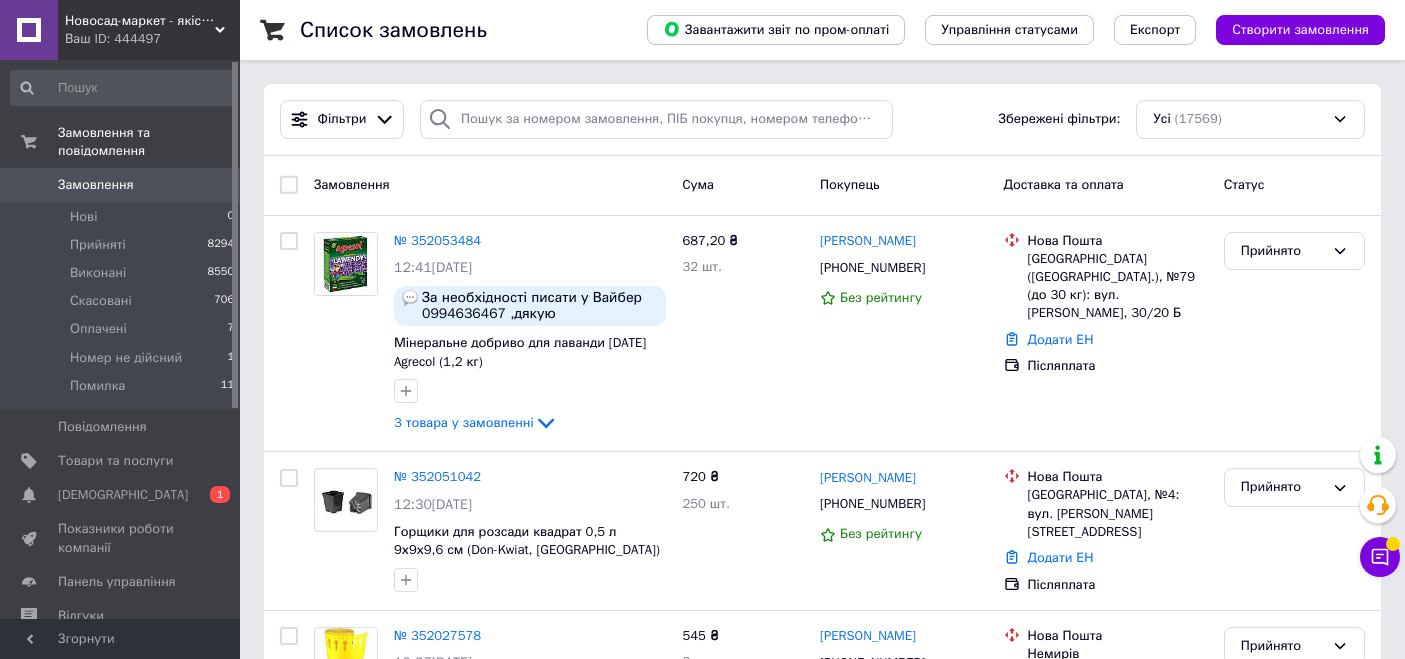 scroll, scrollTop: 0, scrollLeft: 0, axis: both 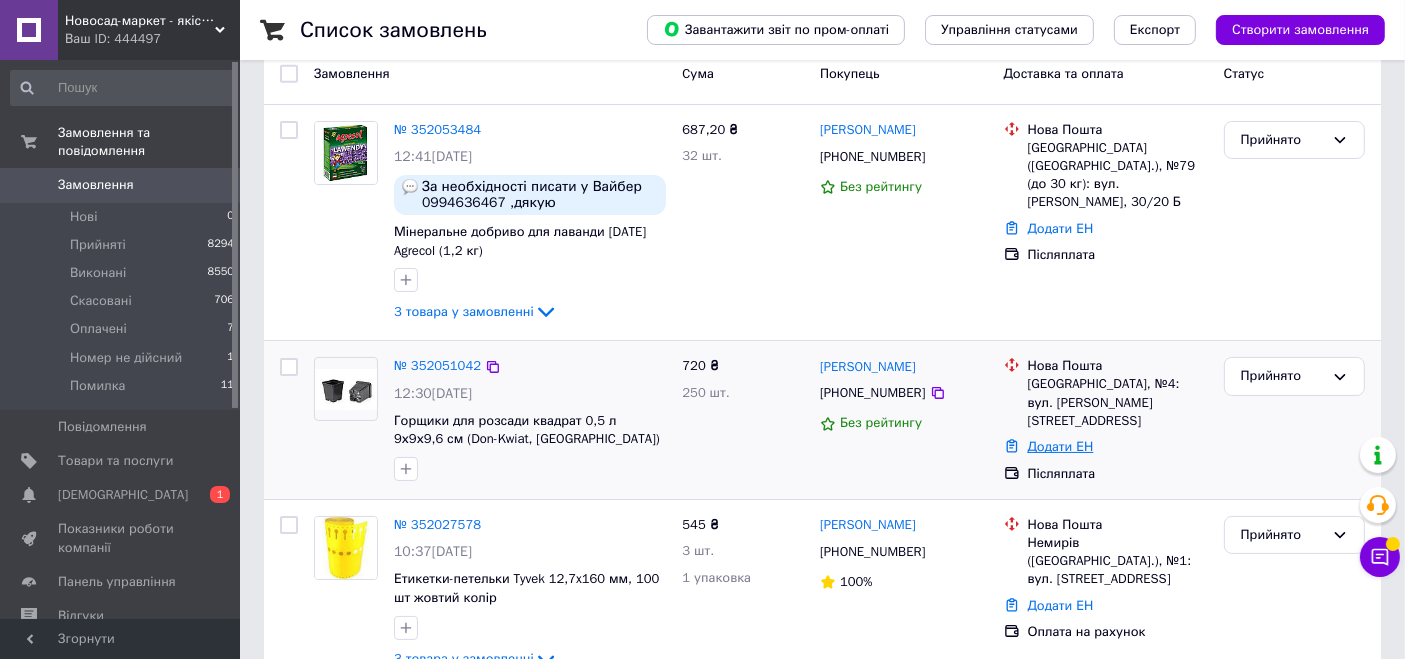 click on "Додати ЕН" at bounding box center (1061, 446) 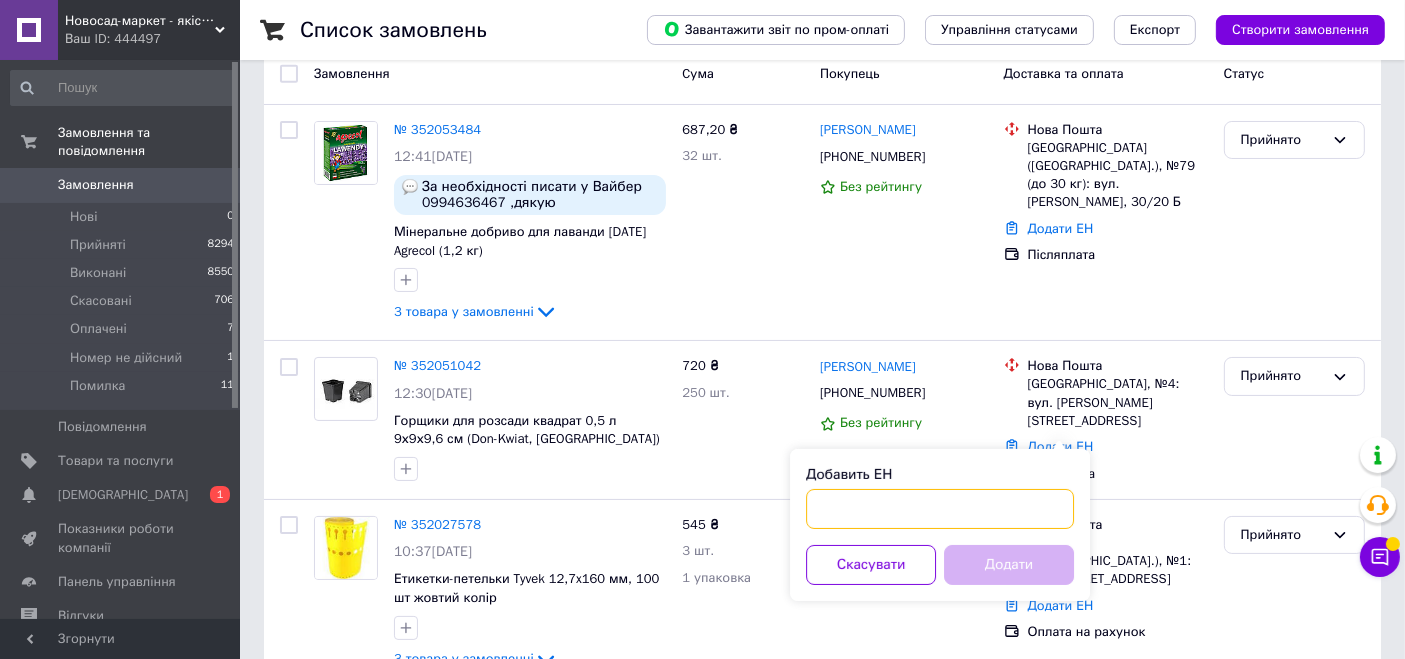 click on "Добавить ЕН" at bounding box center (940, 509) 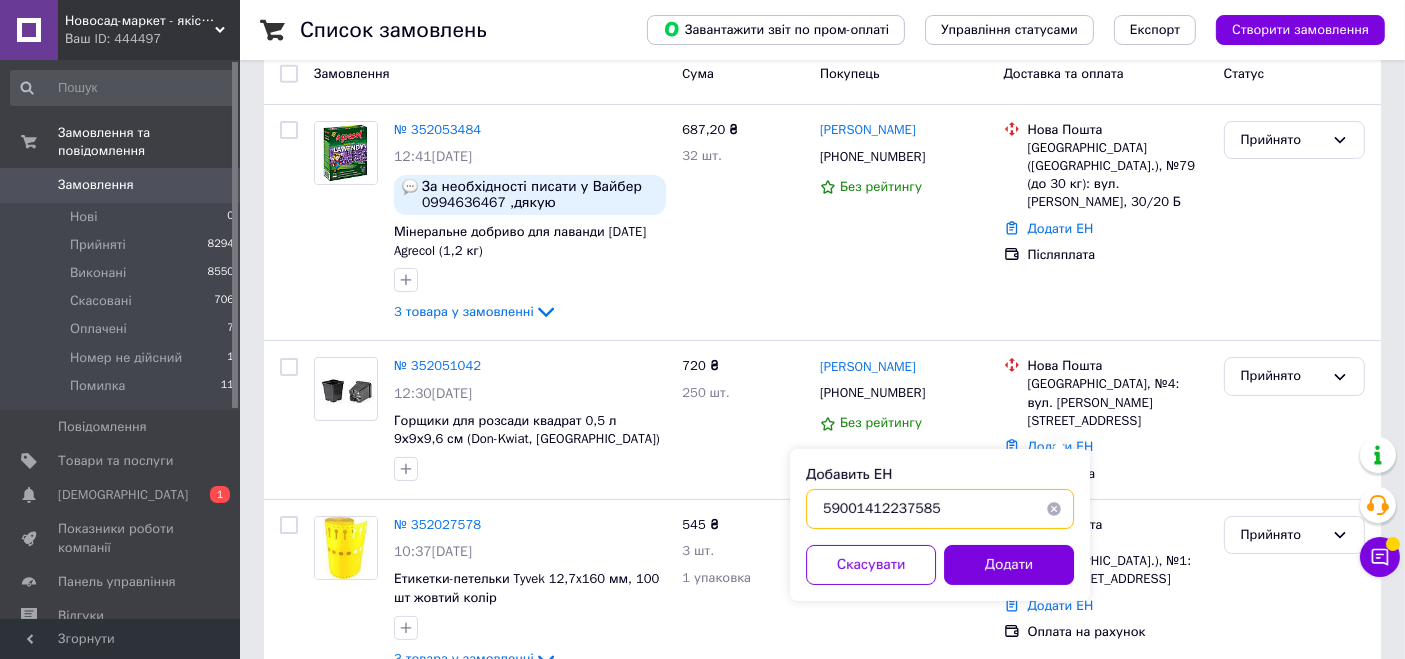 drag, startPoint x: 894, startPoint y: 504, endPoint x: 960, endPoint y: 509, distance: 66.189125 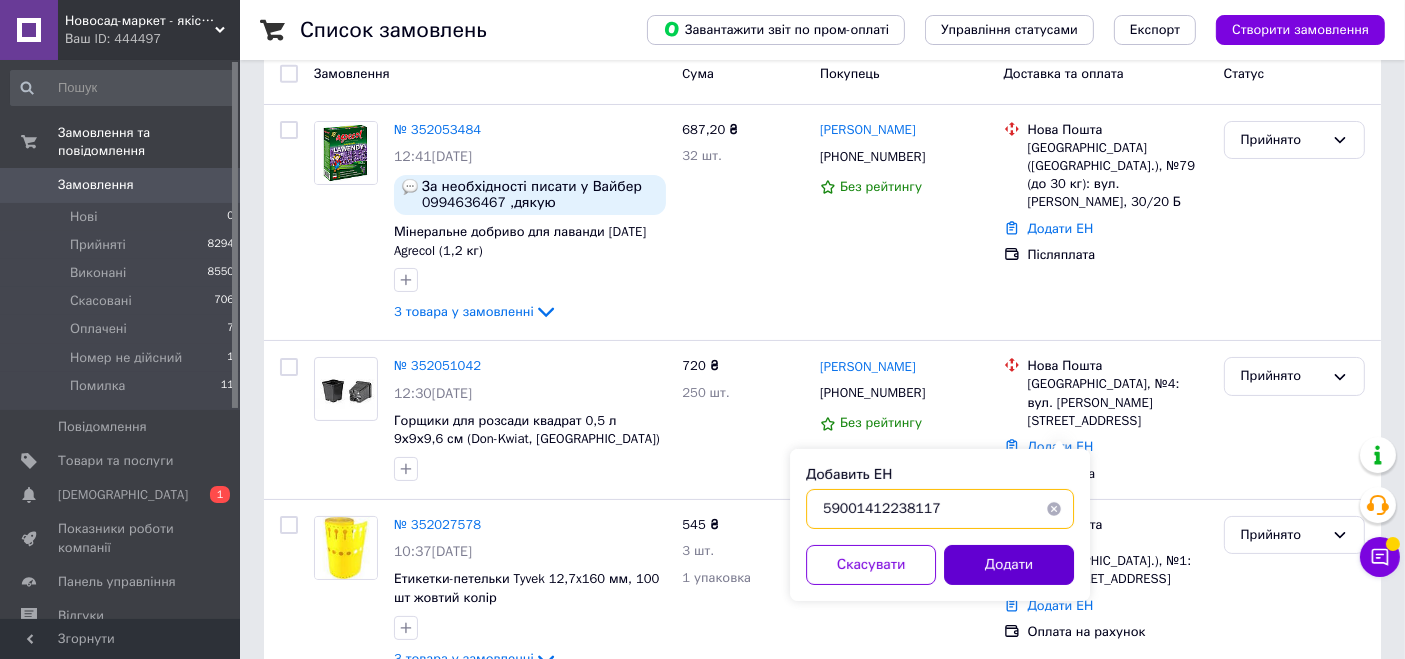 type on "59001412238117" 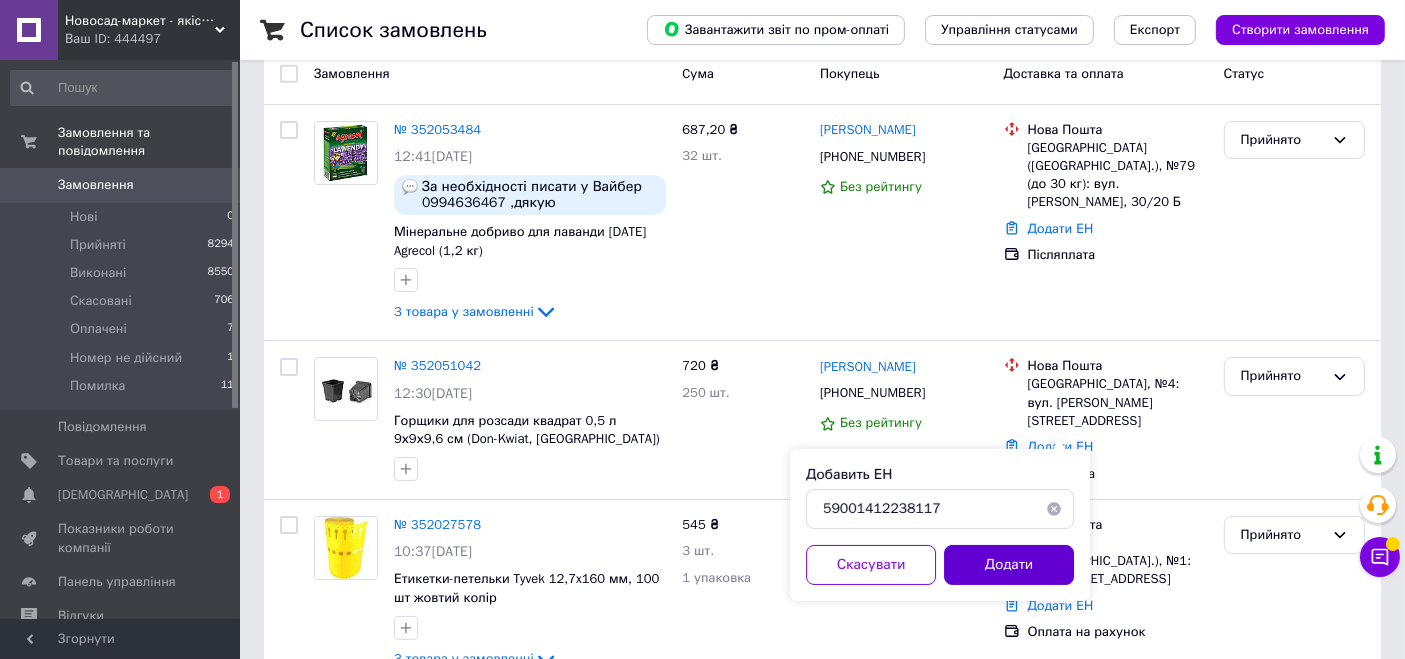 click on "Додати" at bounding box center (1009, 565) 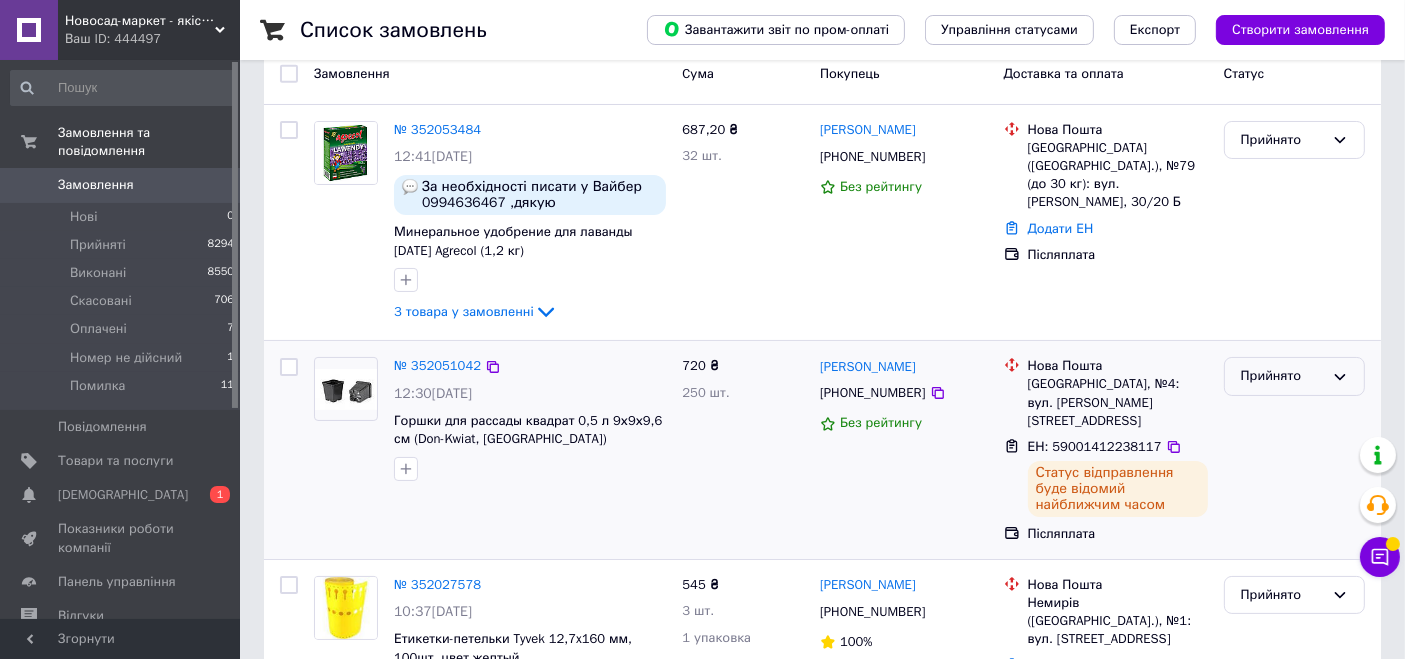 click on "Прийнято" at bounding box center [1294, 376] 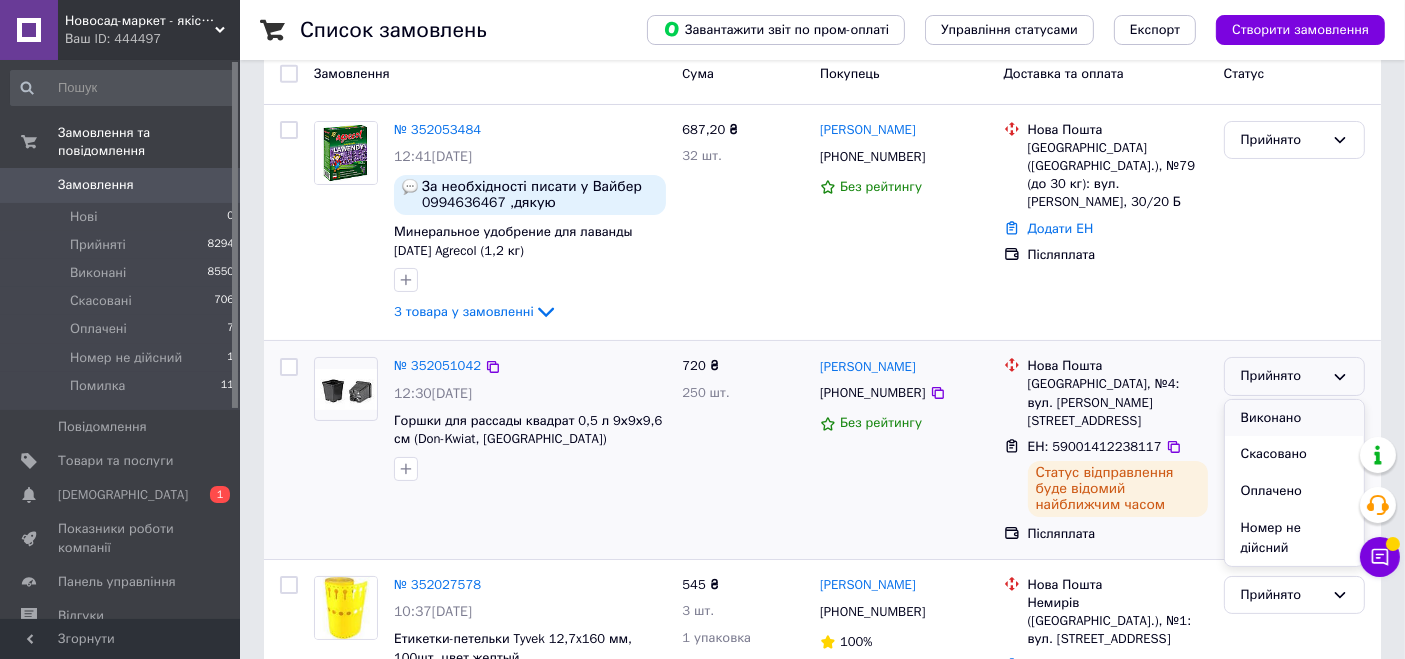click on "Виконано" at bounding box center (1294, 418) 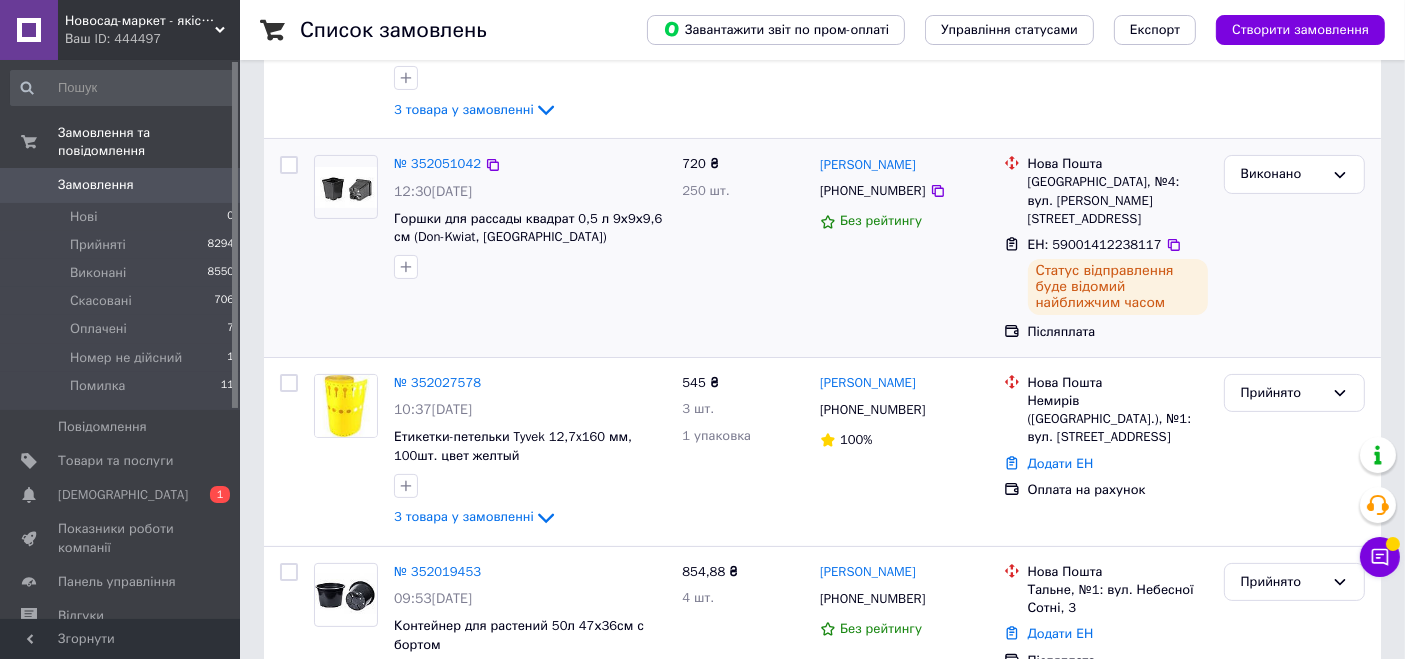 scroll, scrollTop: 333, scrollLeft: 0, axis: vertical 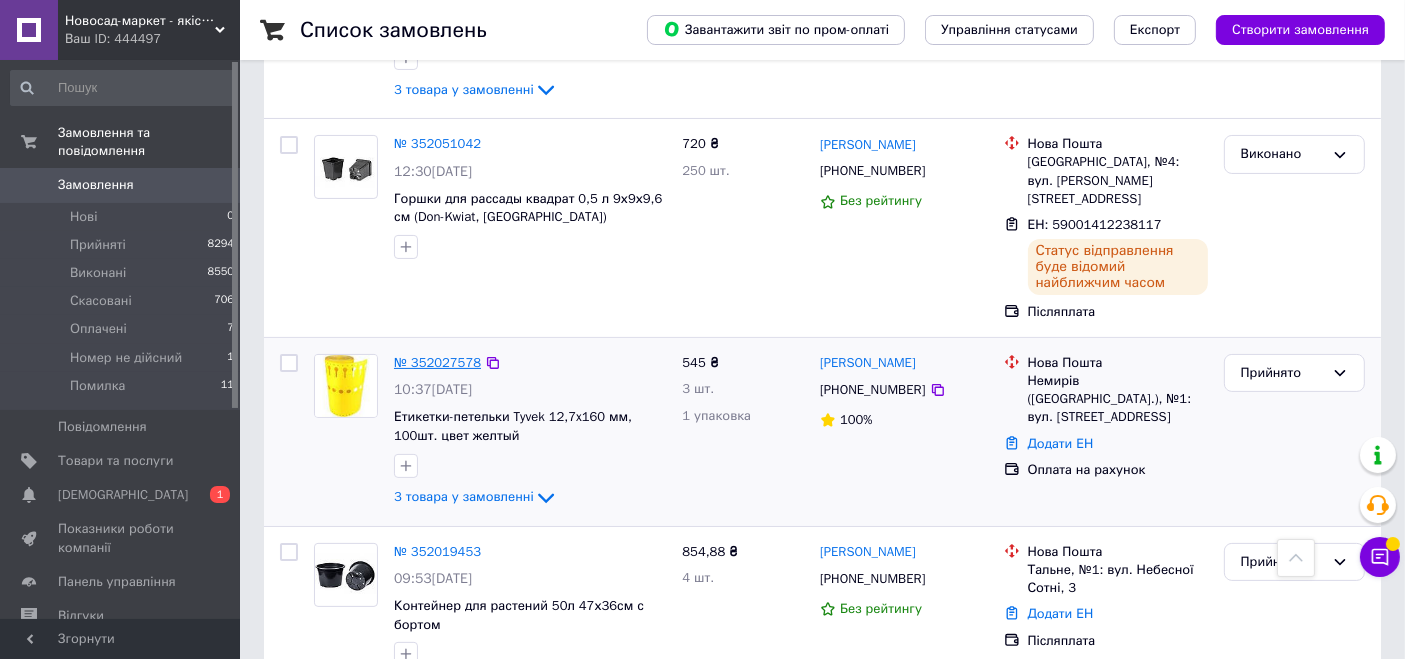 click on "№ 352027578" at bounding box center (437, 362) 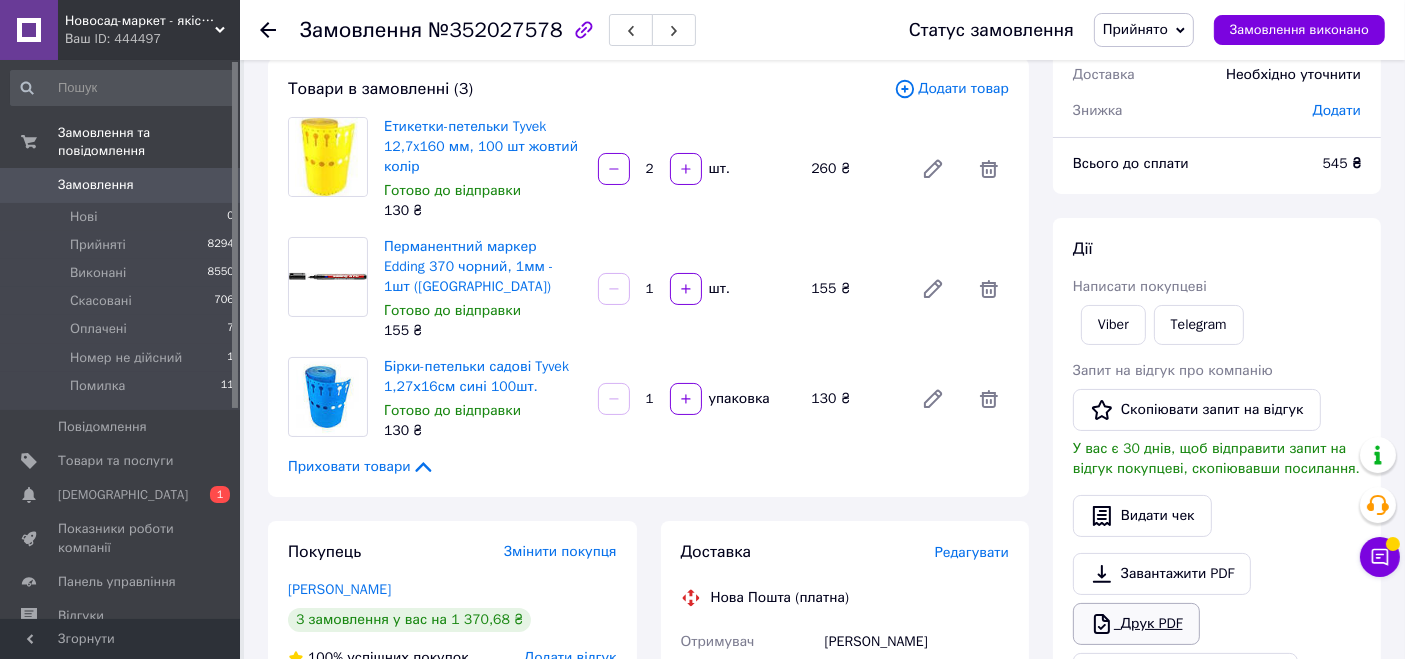 scroll, scrollTop: 111, scrollLeft: 0, axis: vertical 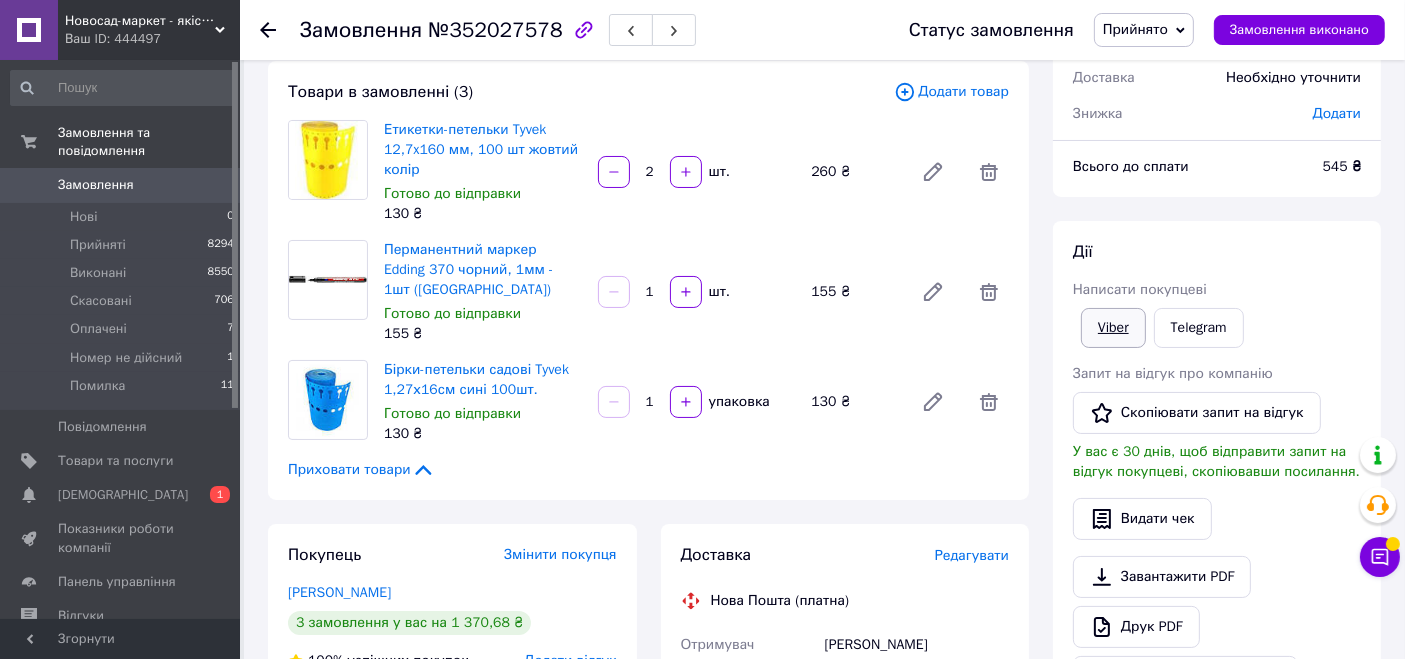 click on "Viber" at bounding box center [1113, 328] 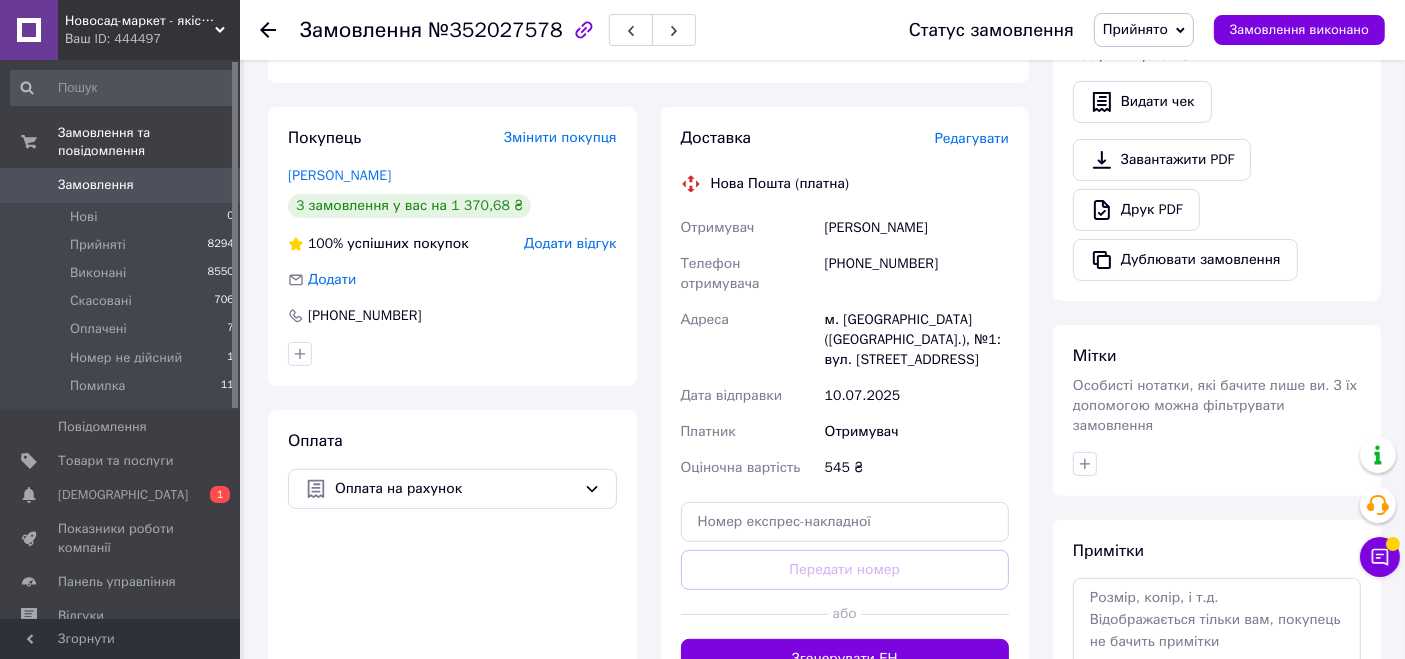 scroll, scrollTop: 555, scrollLeft: 0, axis: vertical 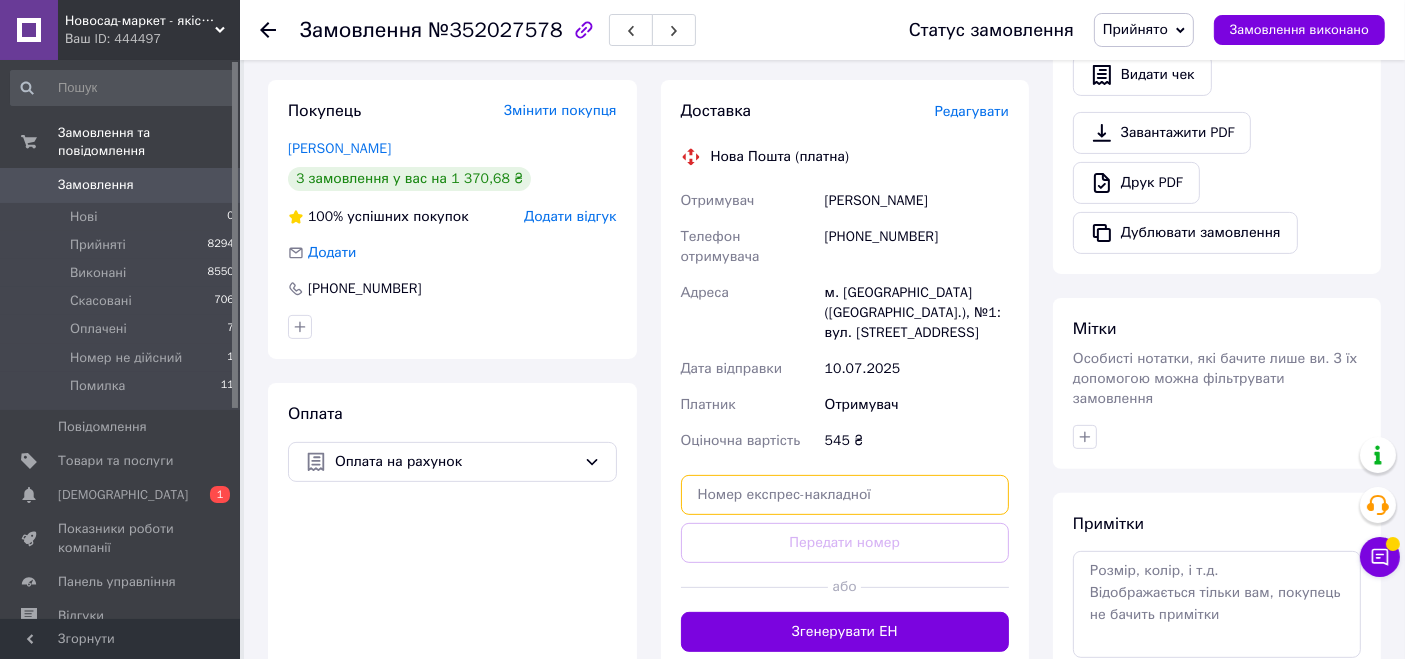 click at bounding box center [845, 495] 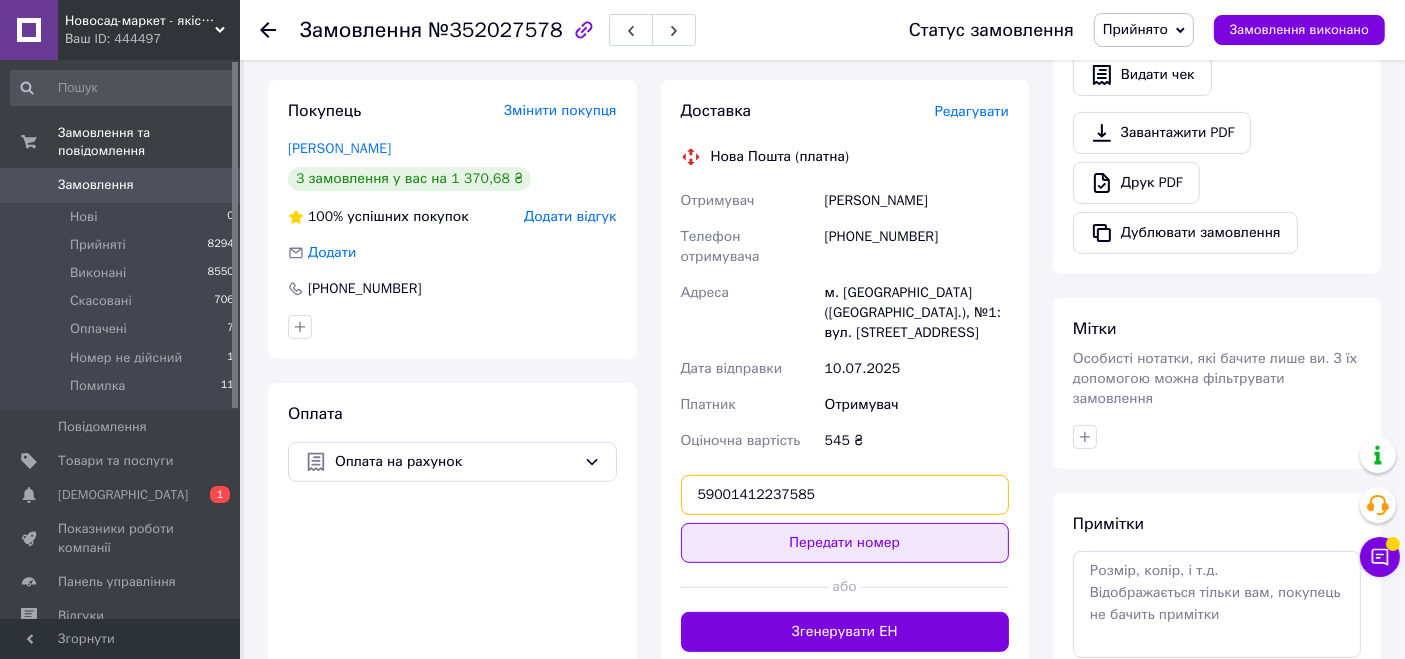 type on "59001412237585" 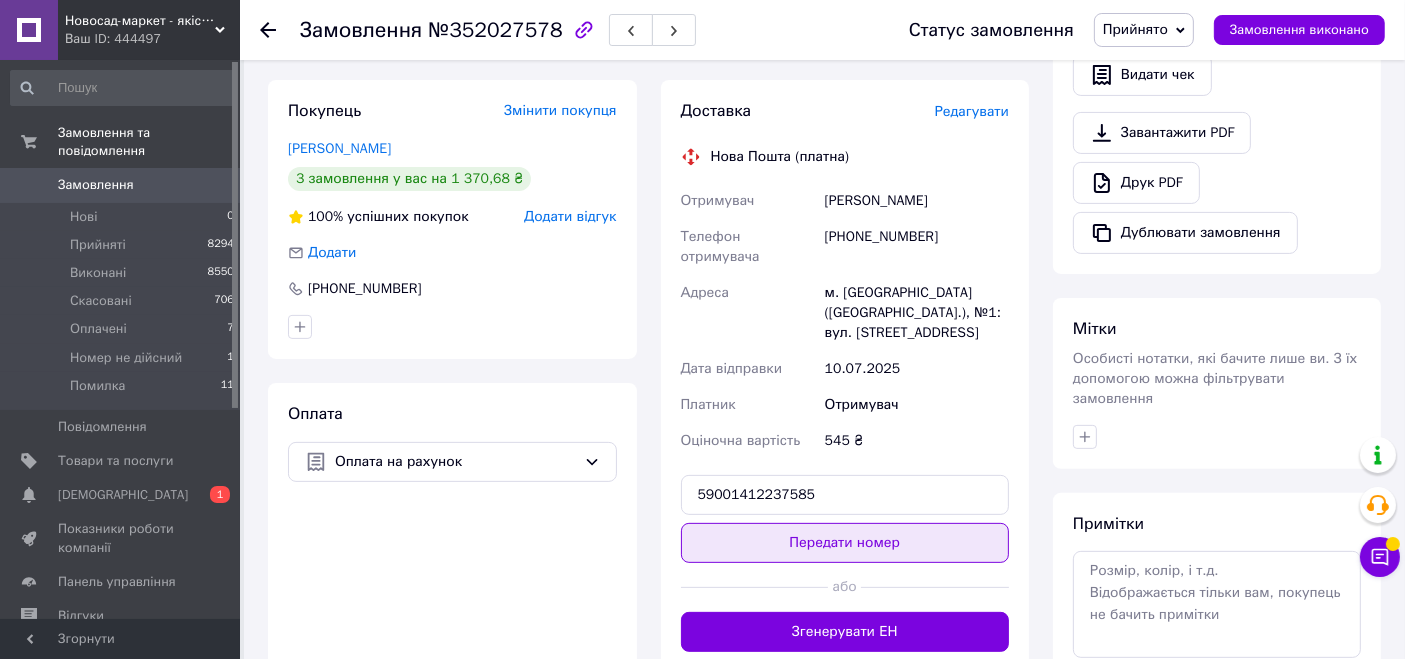 click on "Передати номер" at bounding box center [845, 543] 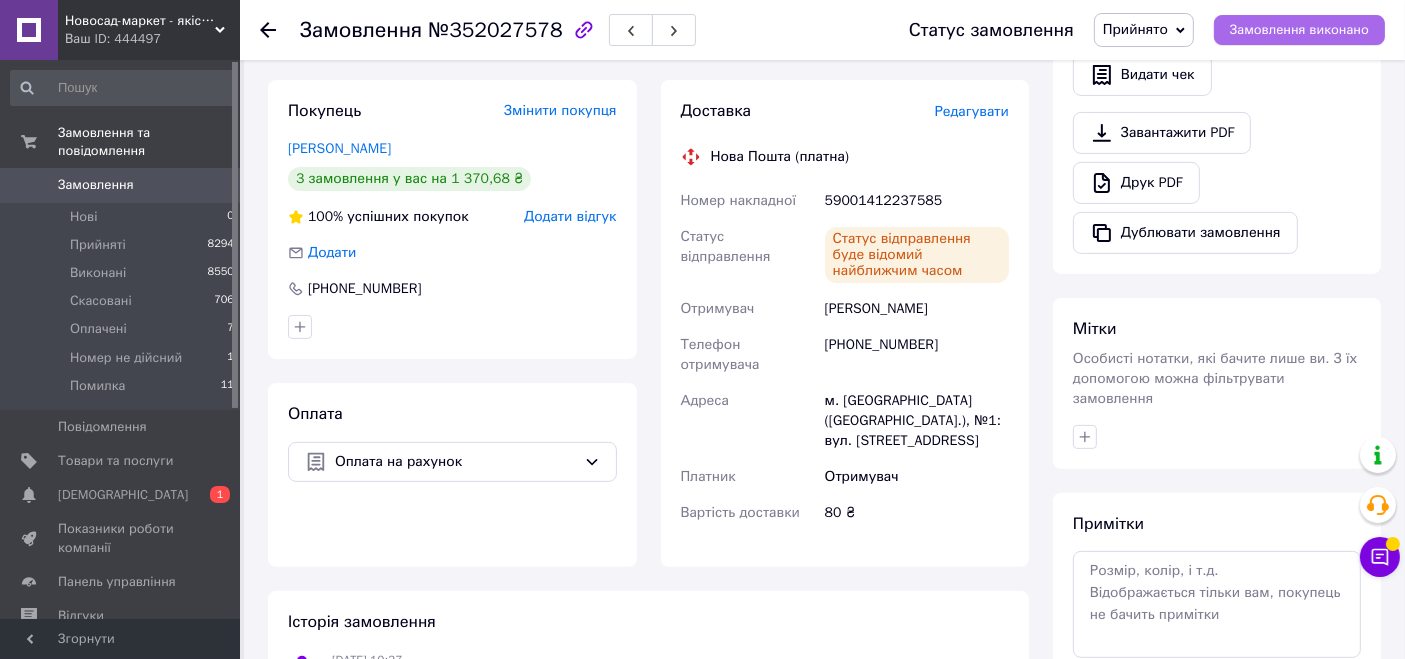 click on "Замовлення виконано" at bounding box center [1299, 30] 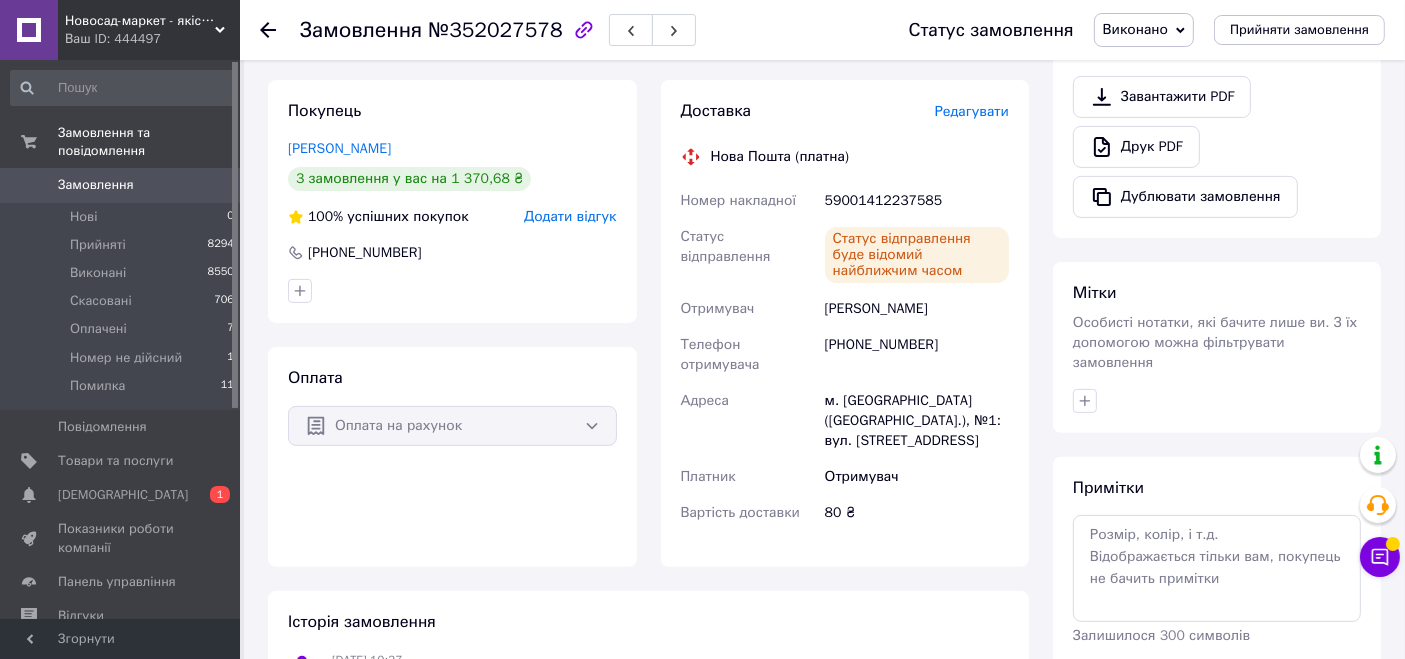 click on "Замовлення" at bounding box center (121, 185) 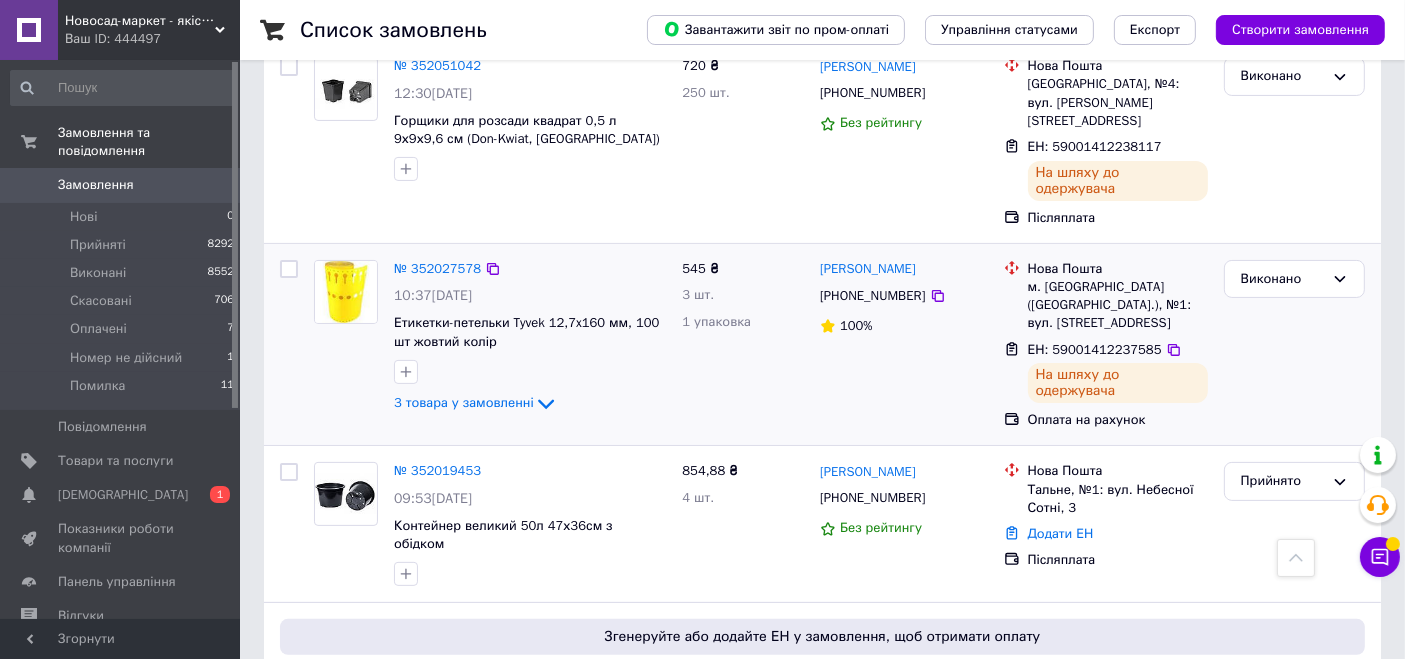 scroll, scrollTop: 555, scrollLeft: 0, axis: vertical 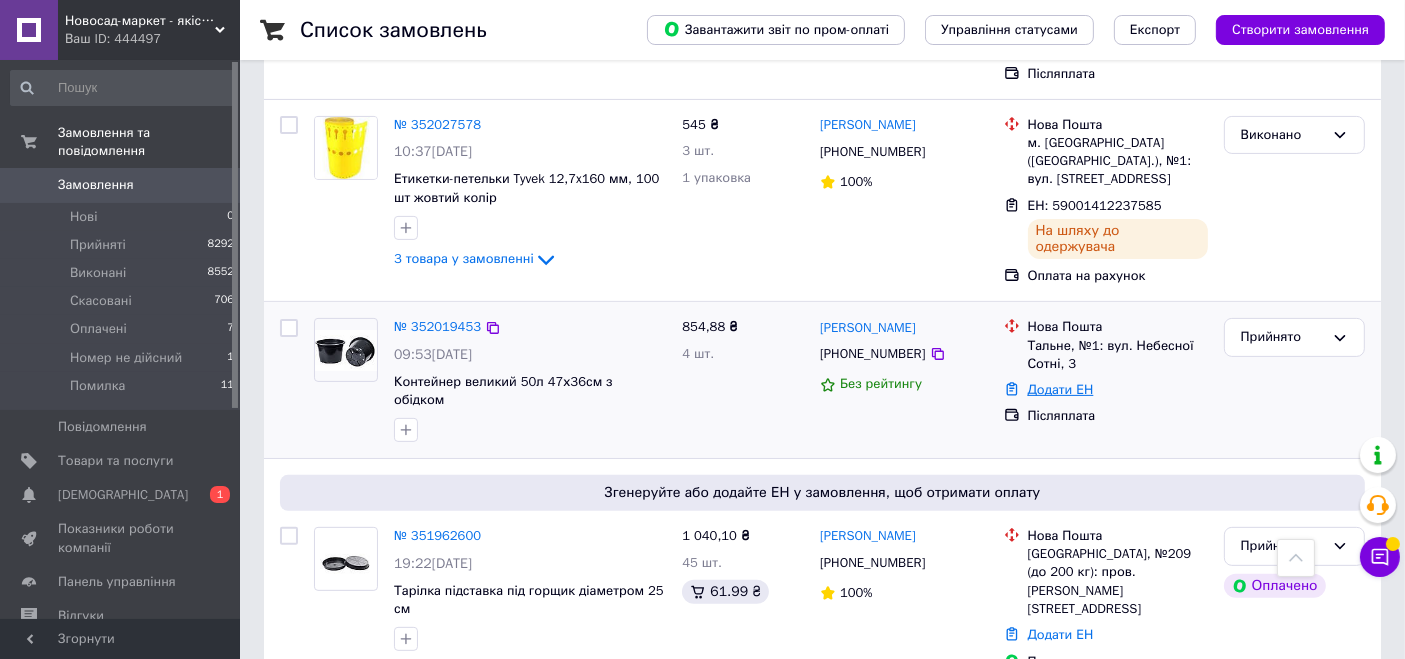 click on "Додати ЕН" at bounding box center [1061, 389] 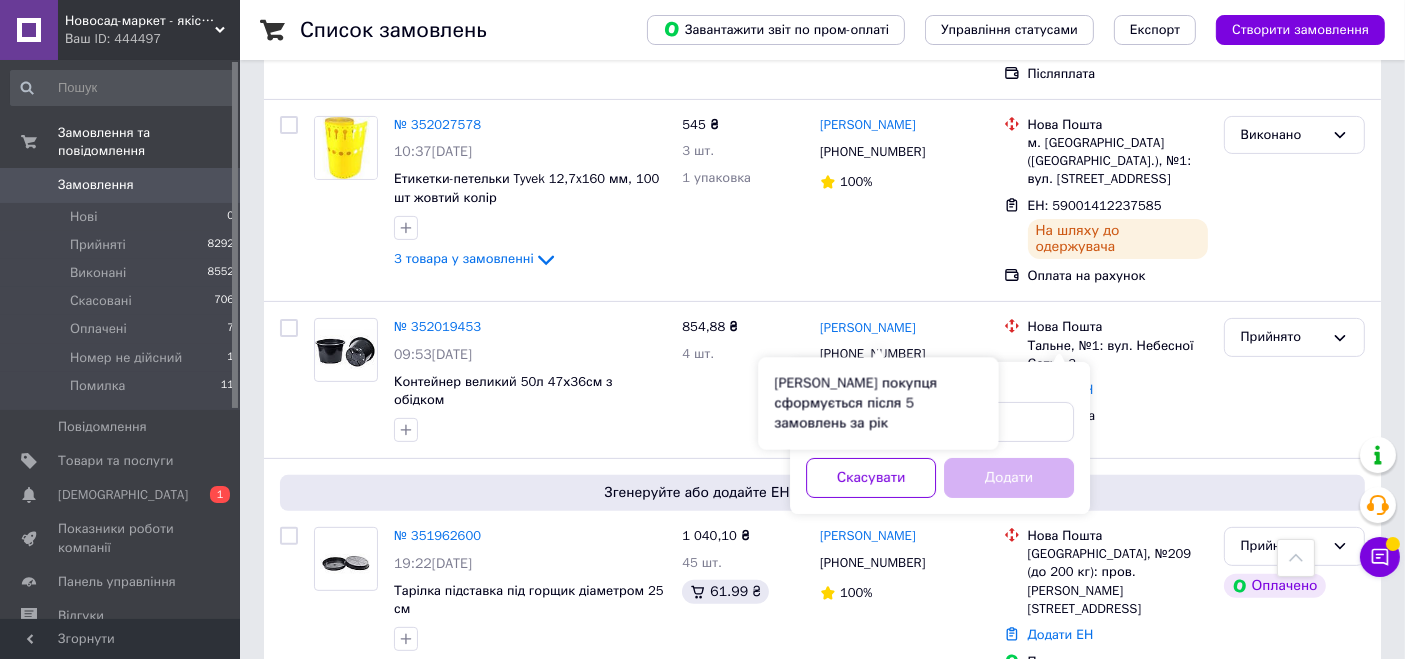click on "[PERSON_NAME] покупця сформується після 5 замовлень за рік" at bounding box center (879, 404) 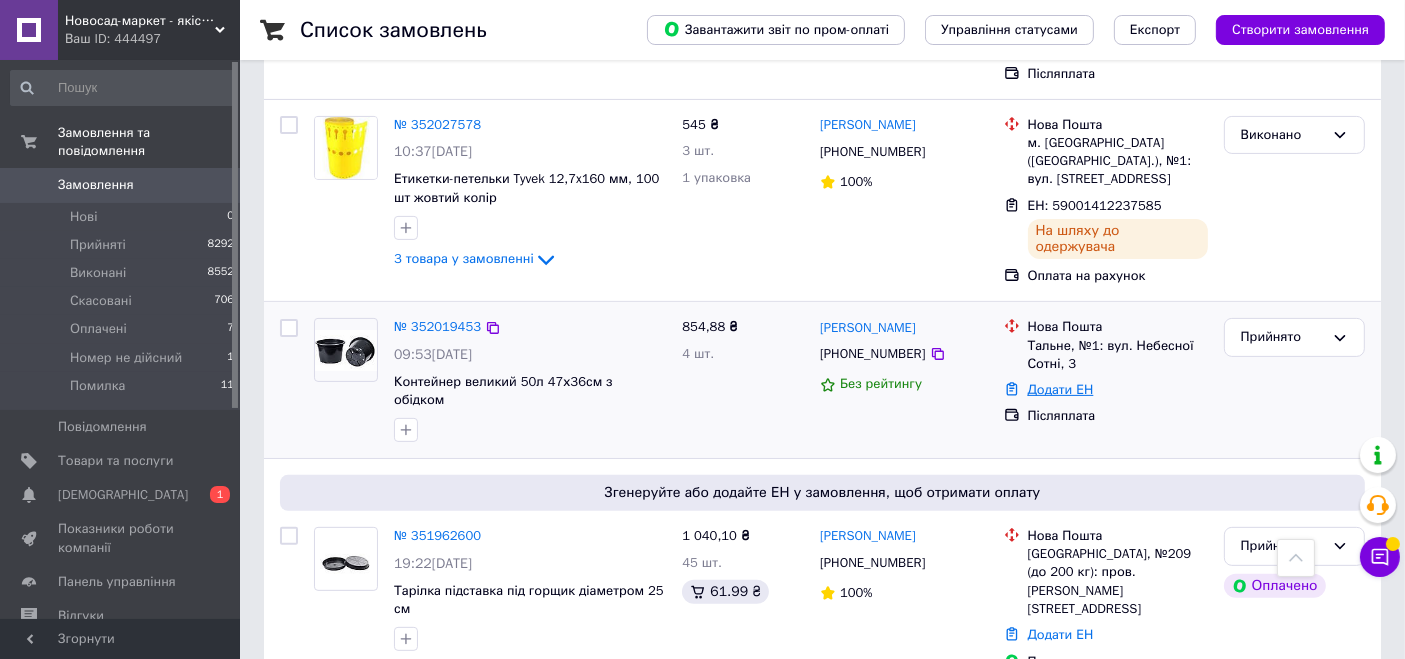 click on "Додати ЕН" at bounding box center [1061, 389] 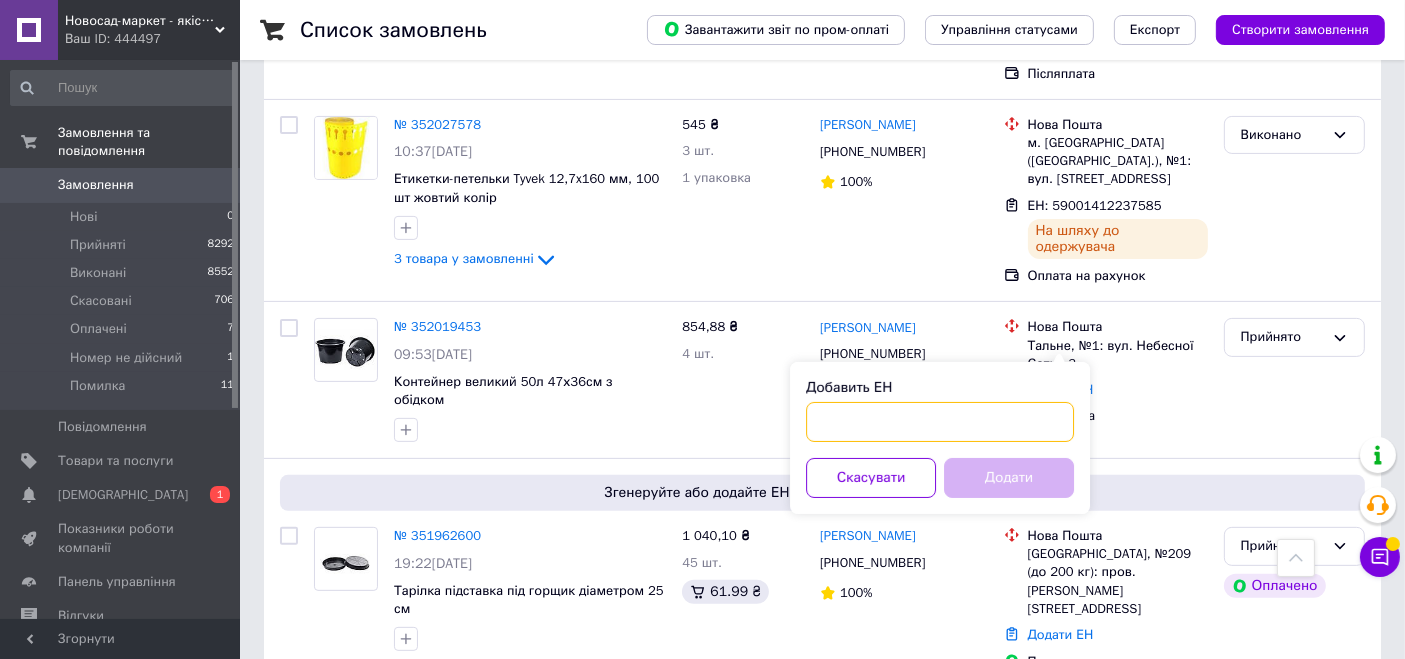click on "Добавить ЕН" at bounding box center (940, 422) 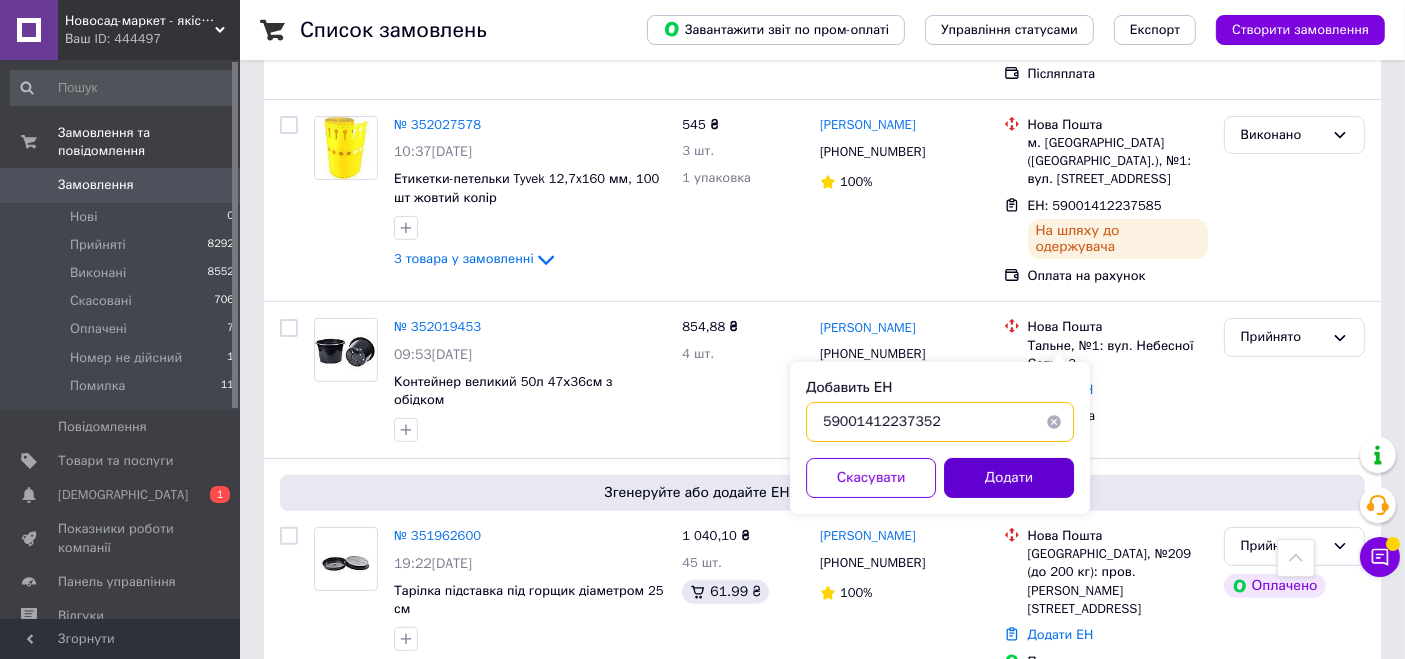 type on "59001412237352" 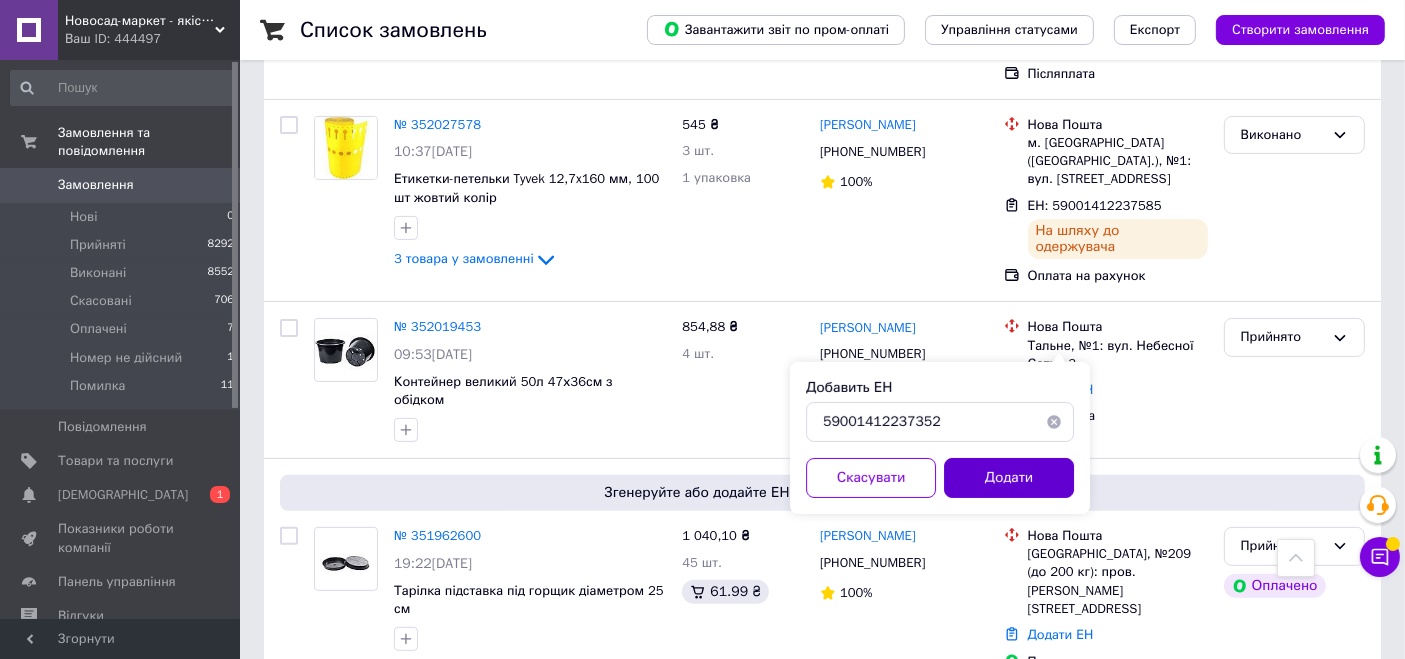click on "Додати" at bounding box center [1009, 478] 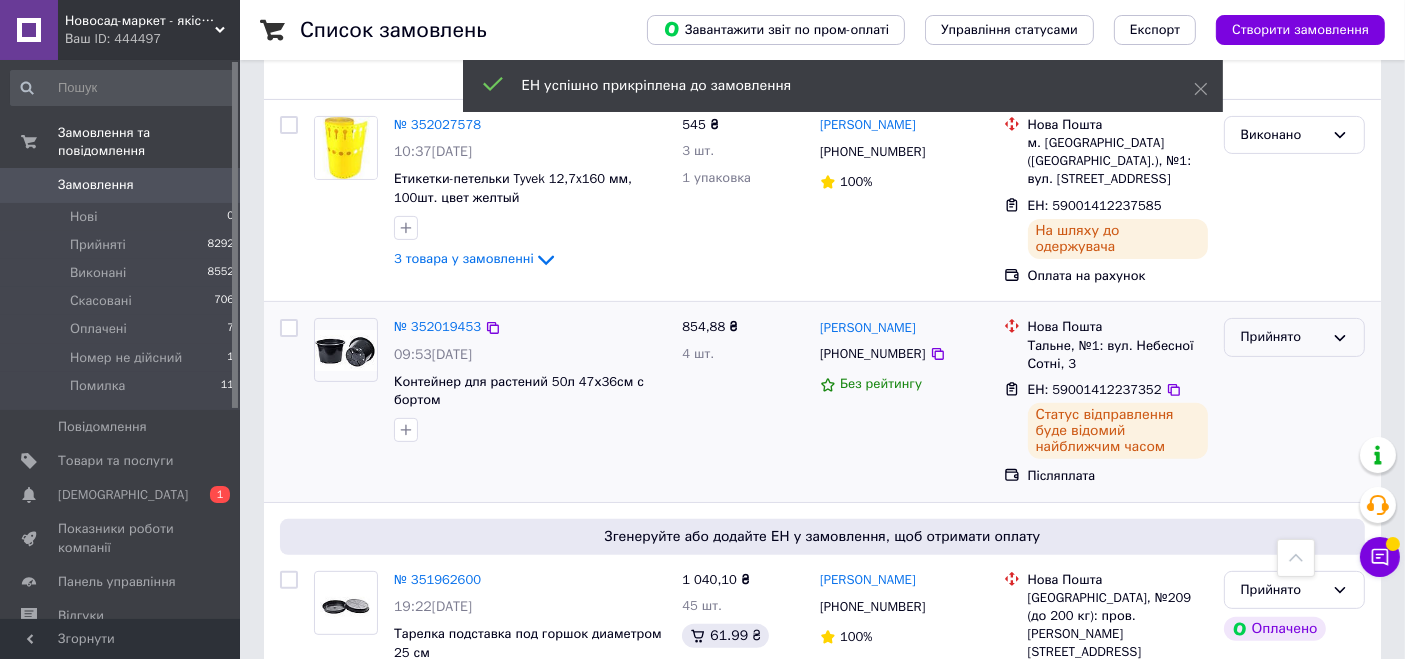 click on "Прийнято" at bounding box center [1282, 337] 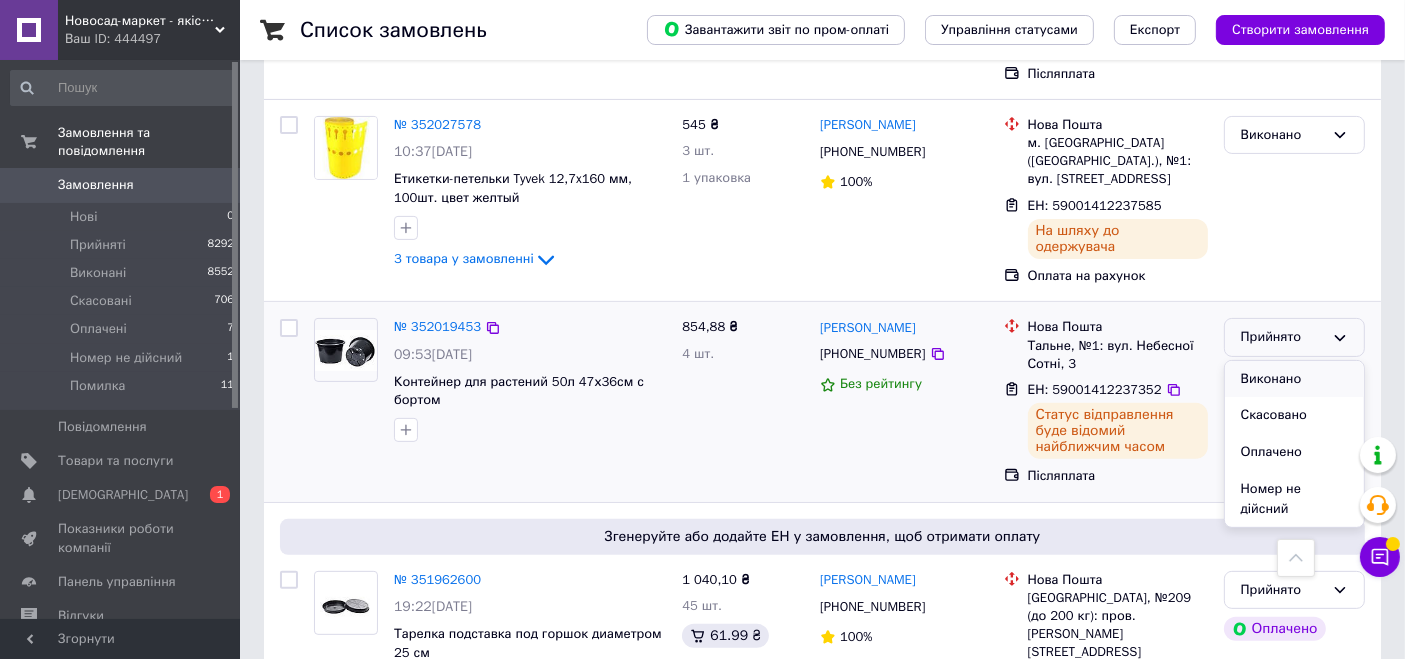 click on "Виконано" at bounding box center [1294, 379] 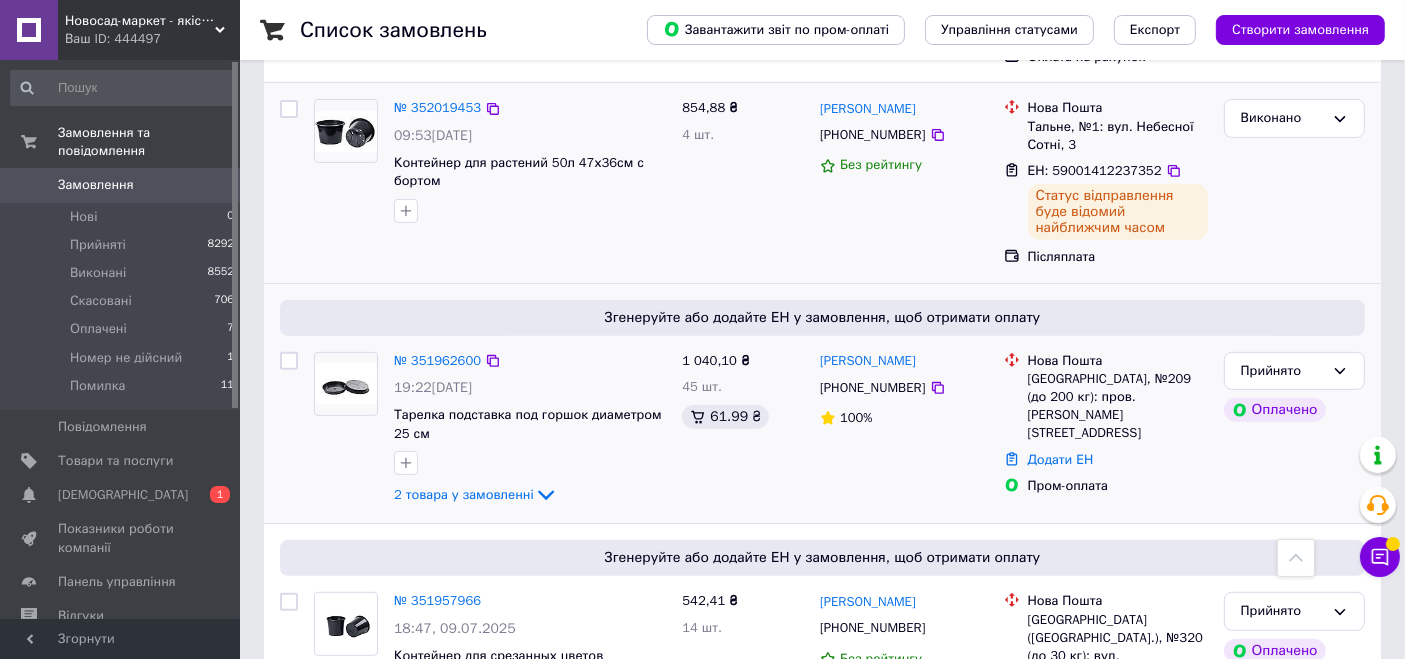 scroll, scrollTop: 777, scrollLeft: 0, axis: vertical 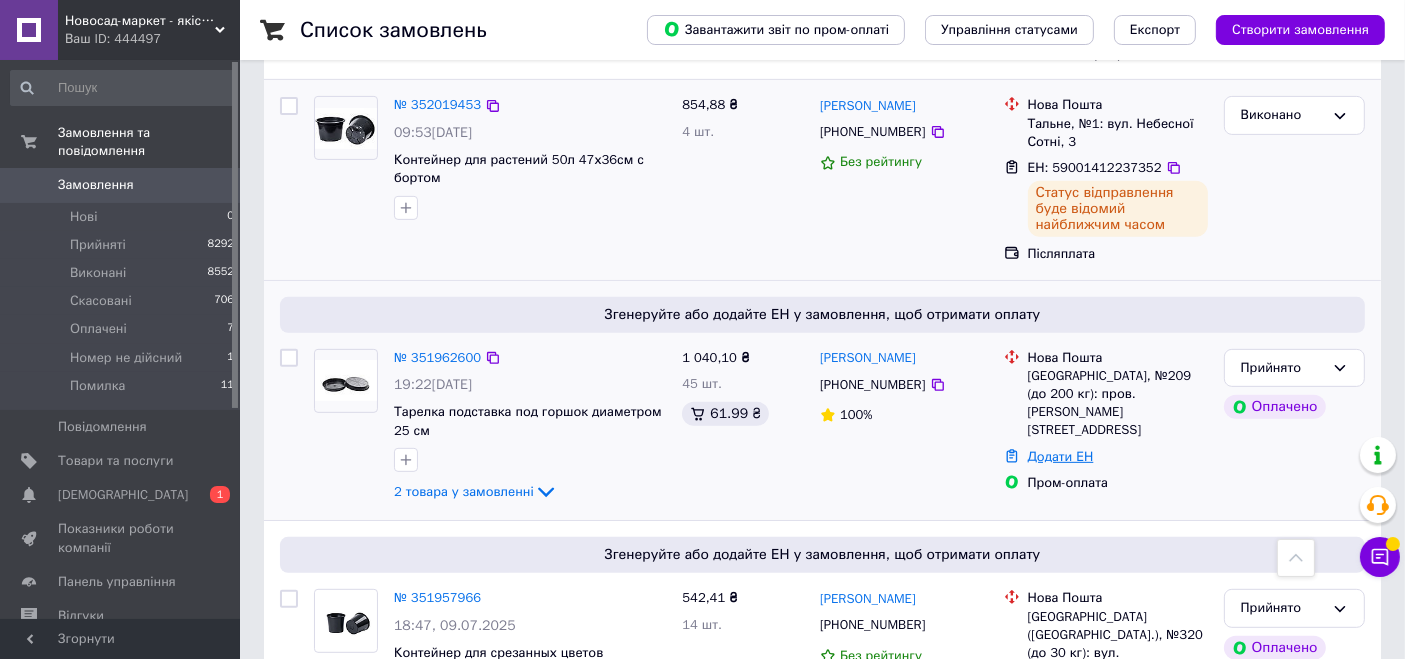 click on "Додати ЕН" at bounding box center (1061, 456) 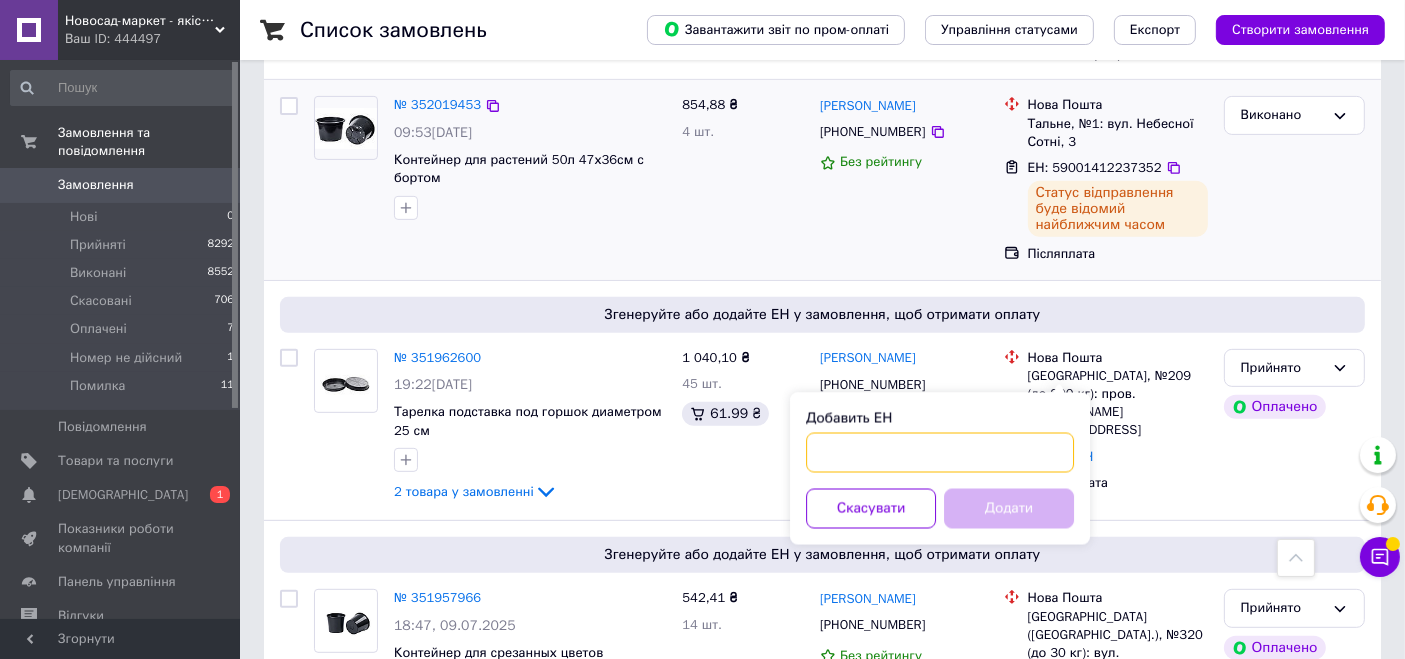 click on "Добавить ЕН" at bounding box center [940, 453] 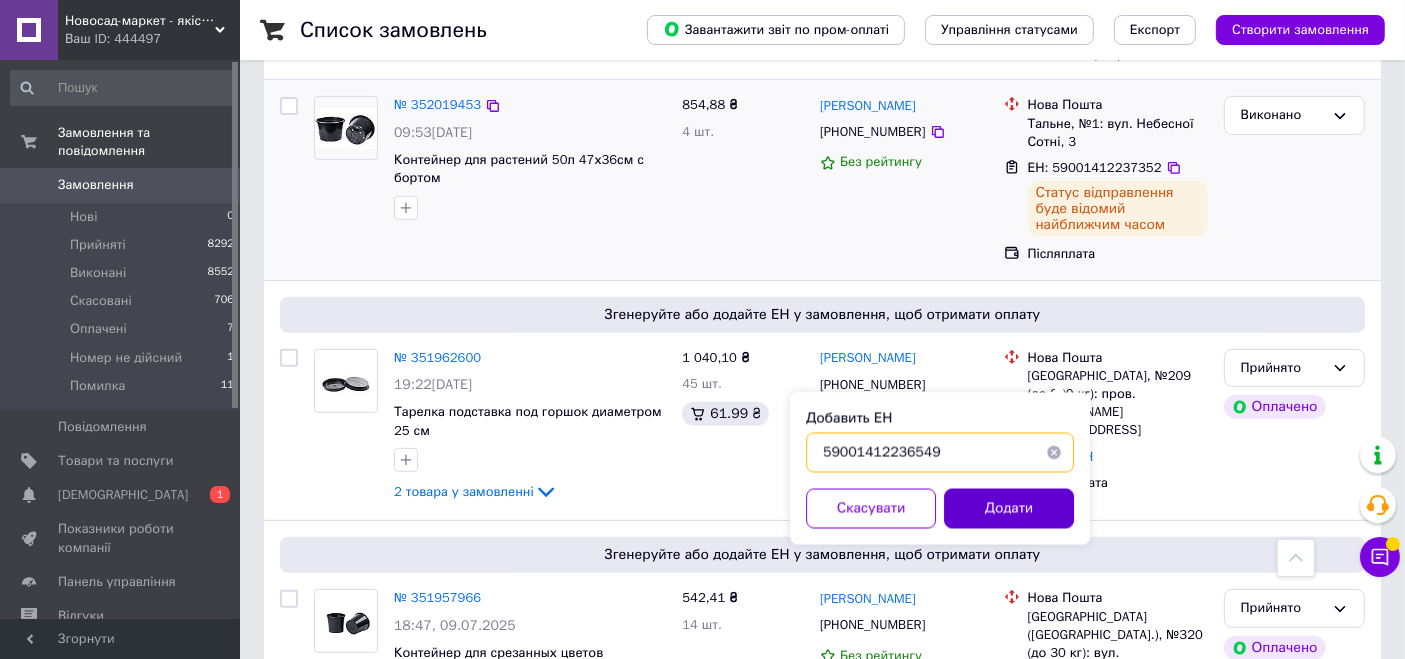 type on "59001412236549" 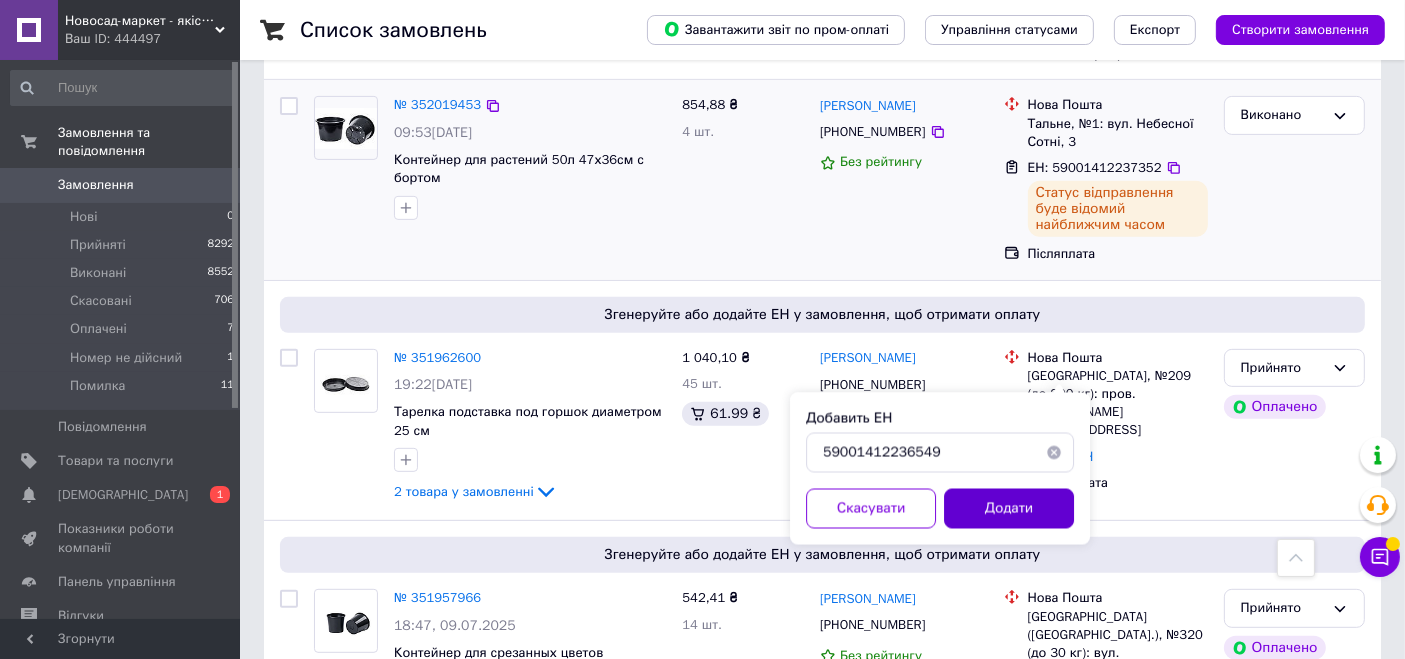 click on "Додати" at bounding box center [1009, 509] 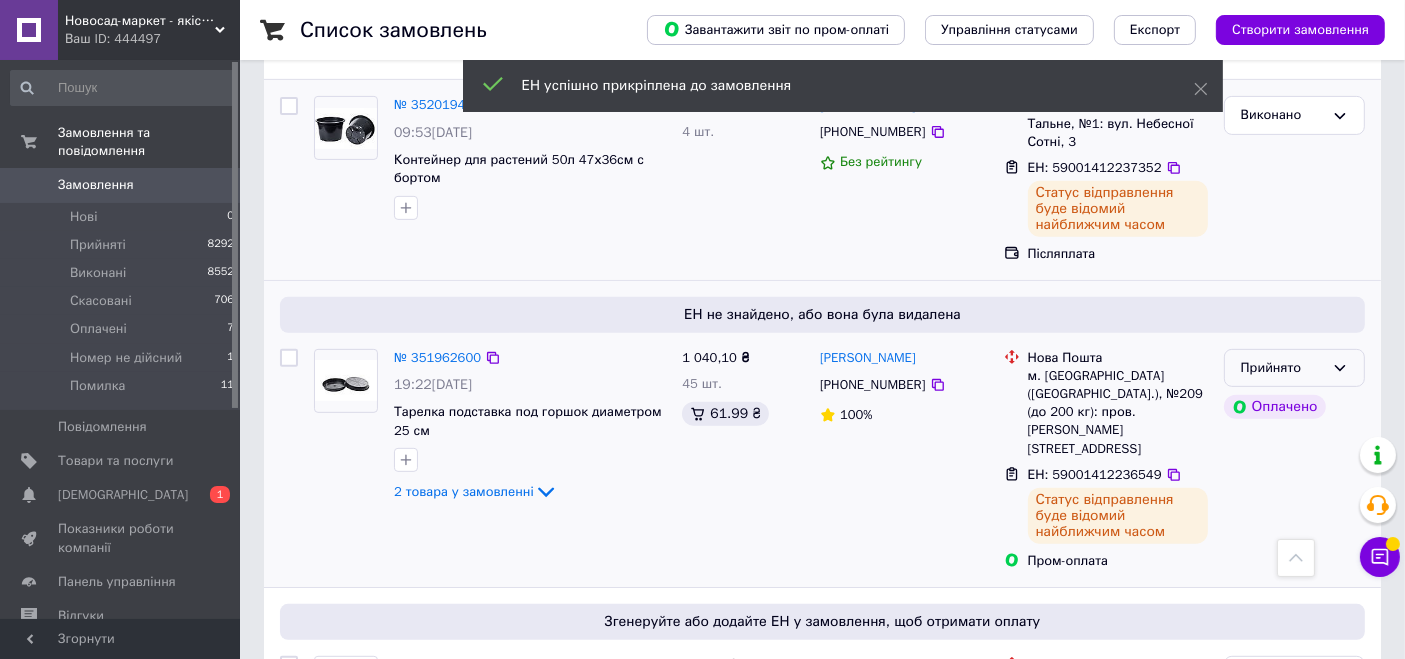 click on "Прийнято" at bounding box center (1282, 368) 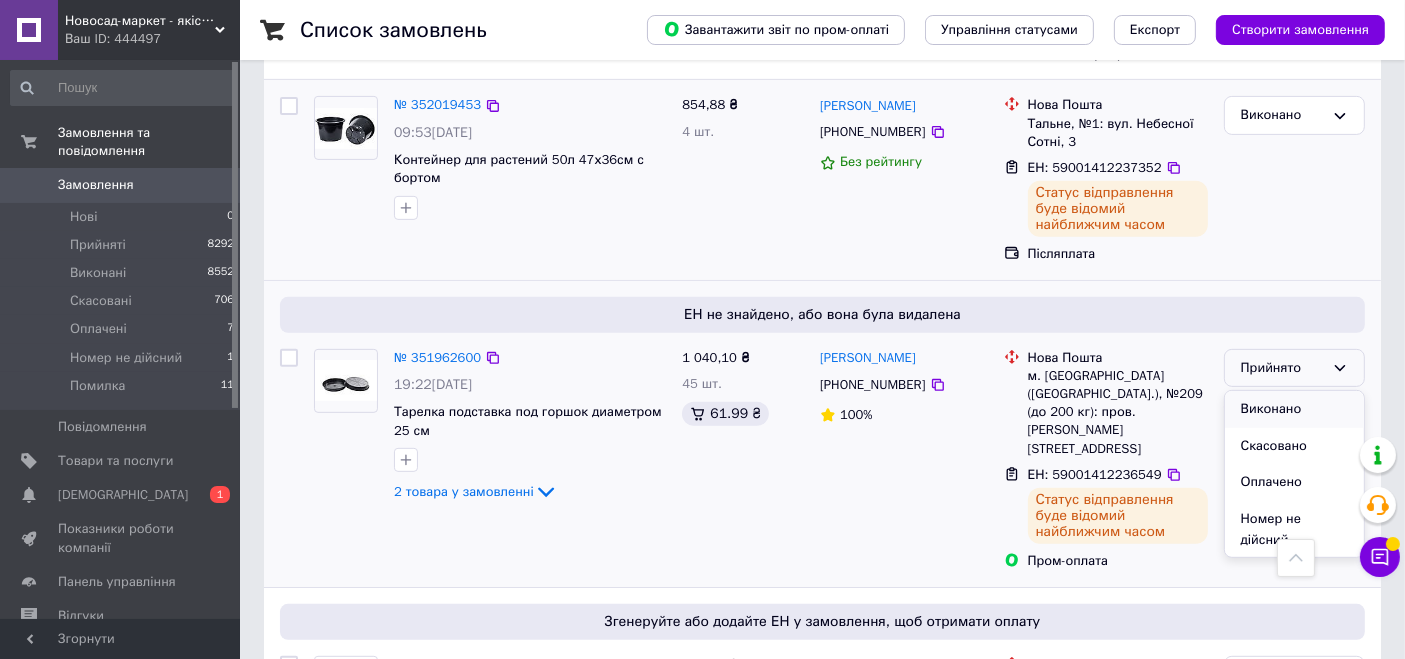 click on "Виконано" at bounding box center [1294, 409] 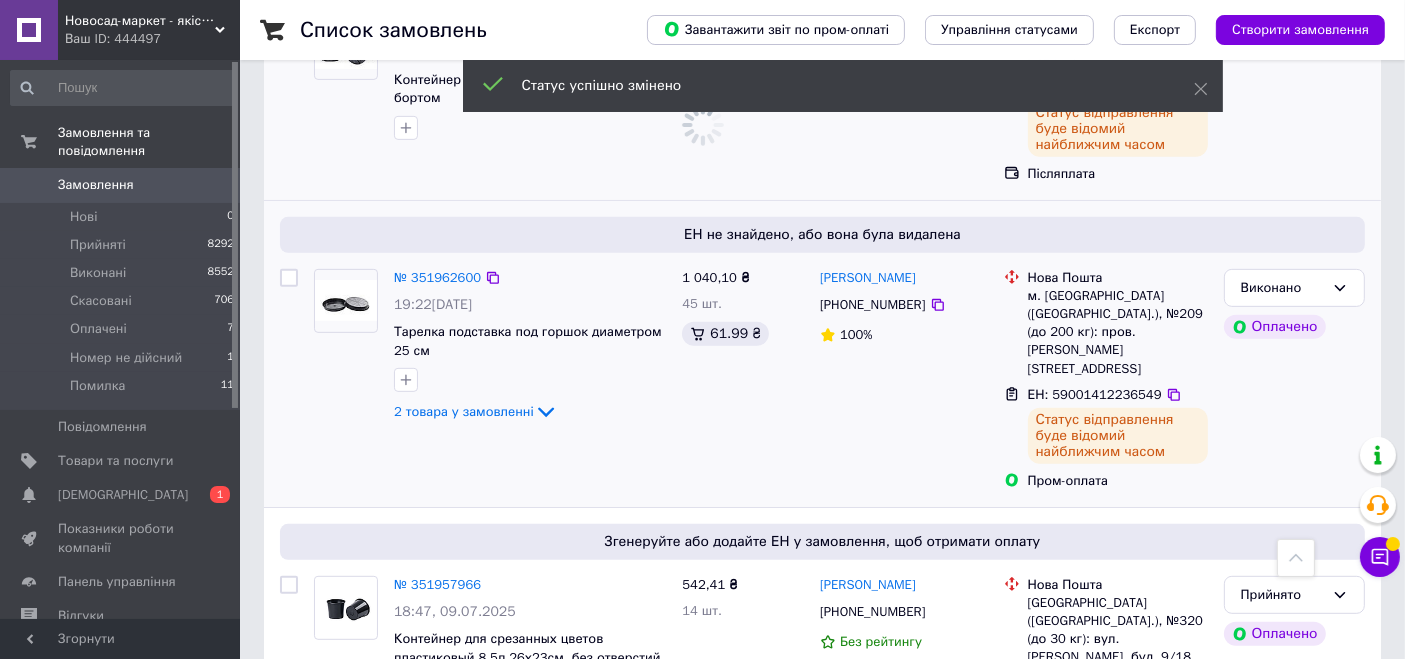 scroll, scrollTop: 1000, scrollLeft: 0, axis: vertical 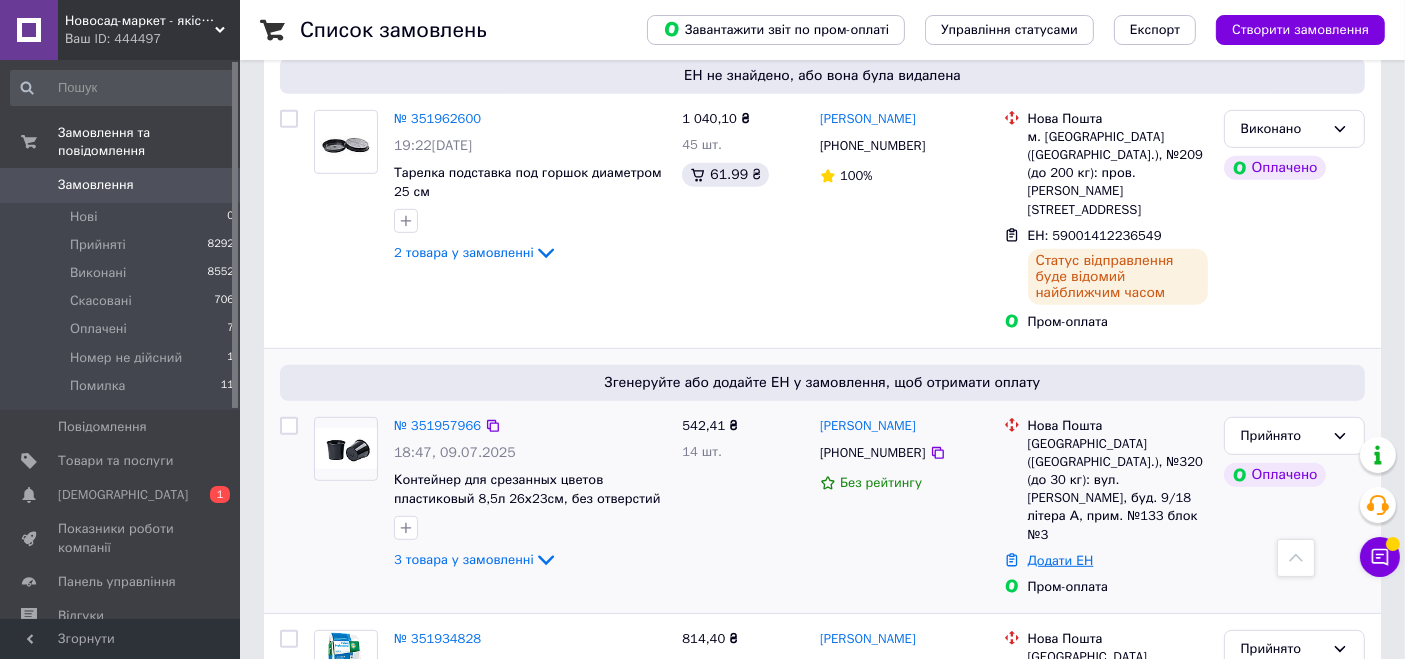 click on "Додати ЕН" at bounding box center (1061, 560) 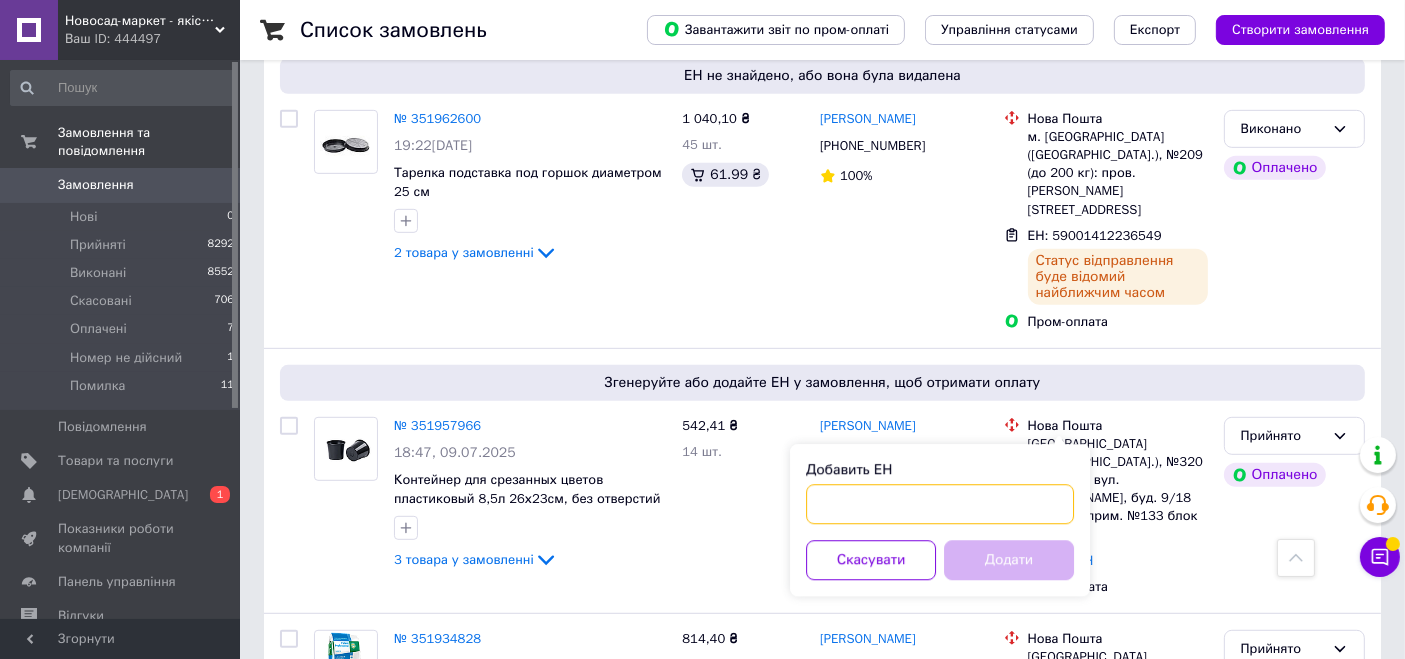 click on "Добавить ЕН" at bounding box center (940, 504) 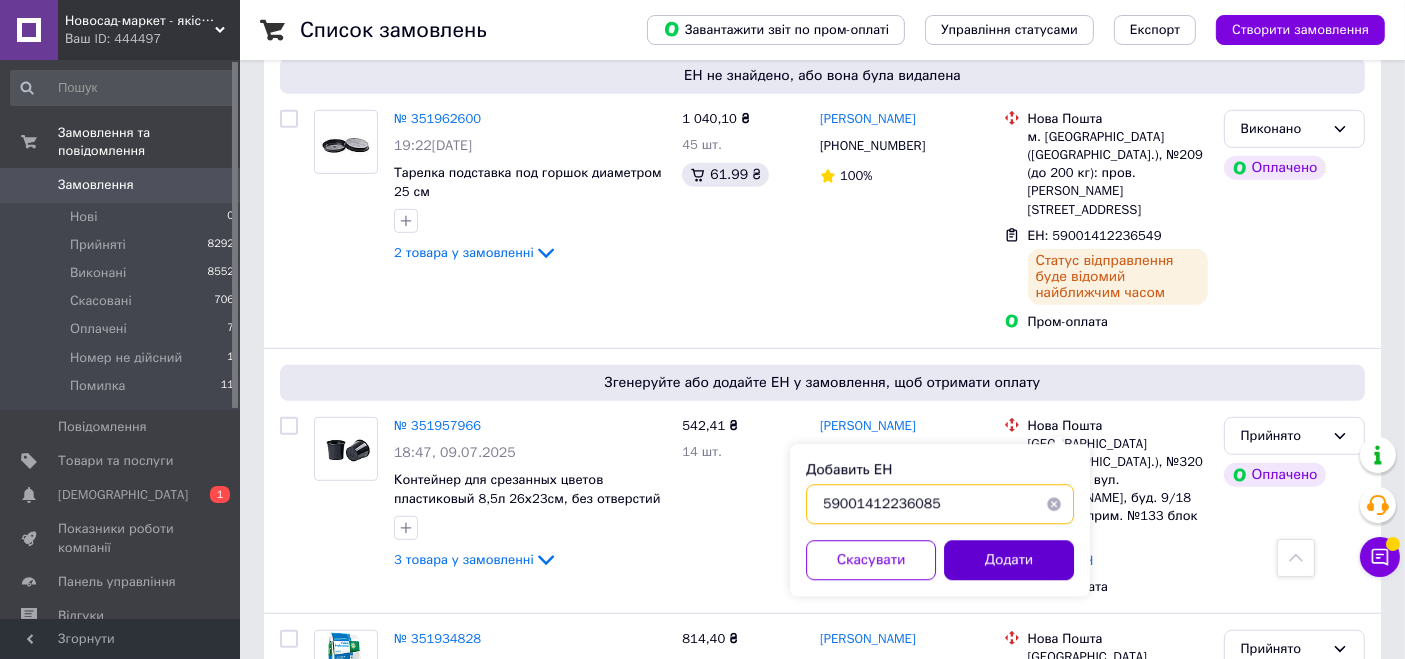 type on "59001412236085" 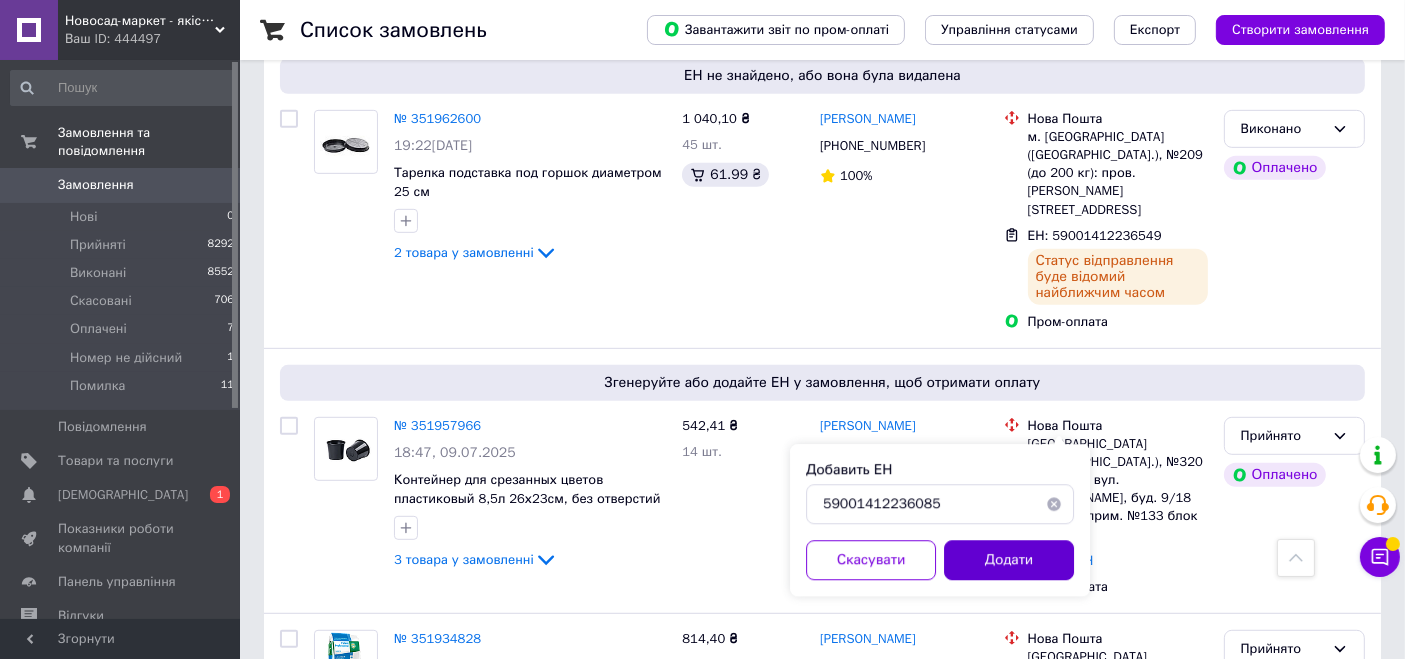 click on "Додати" at bounding box center (1009, 560) 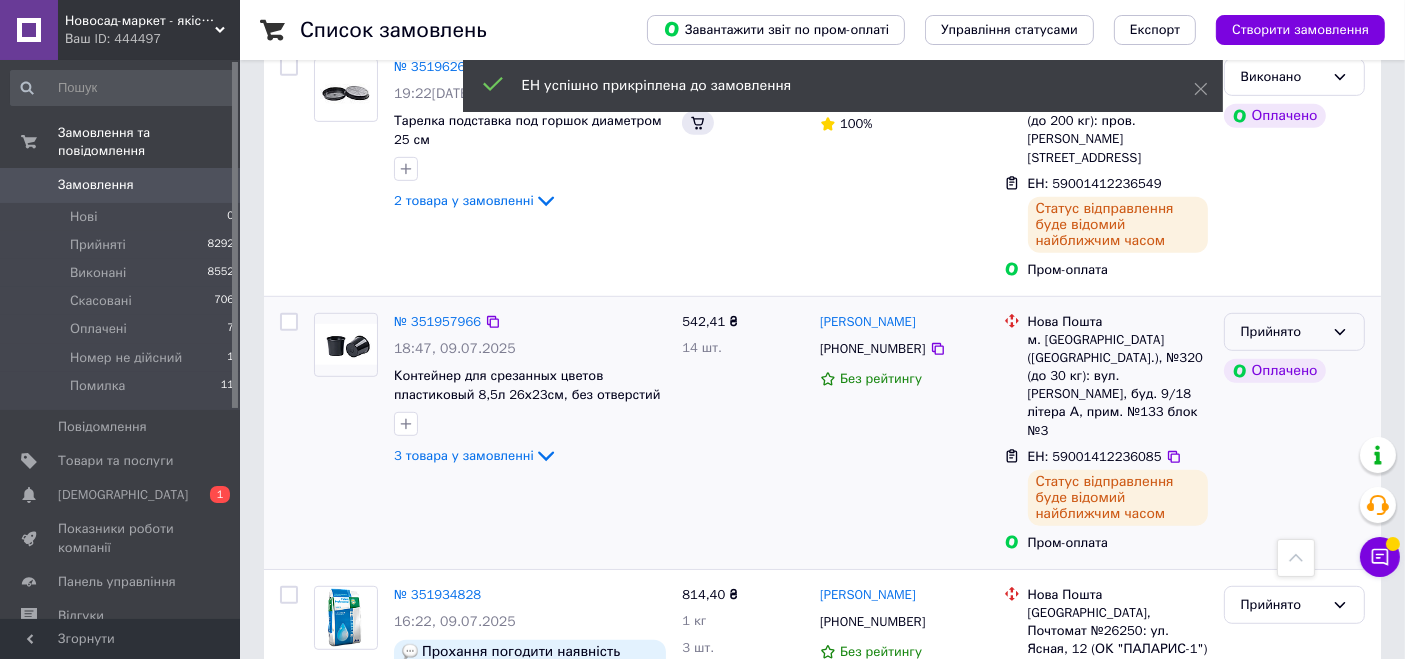 scroll, scrollTop: 1000, scrollLeft: 0, axis: vertical 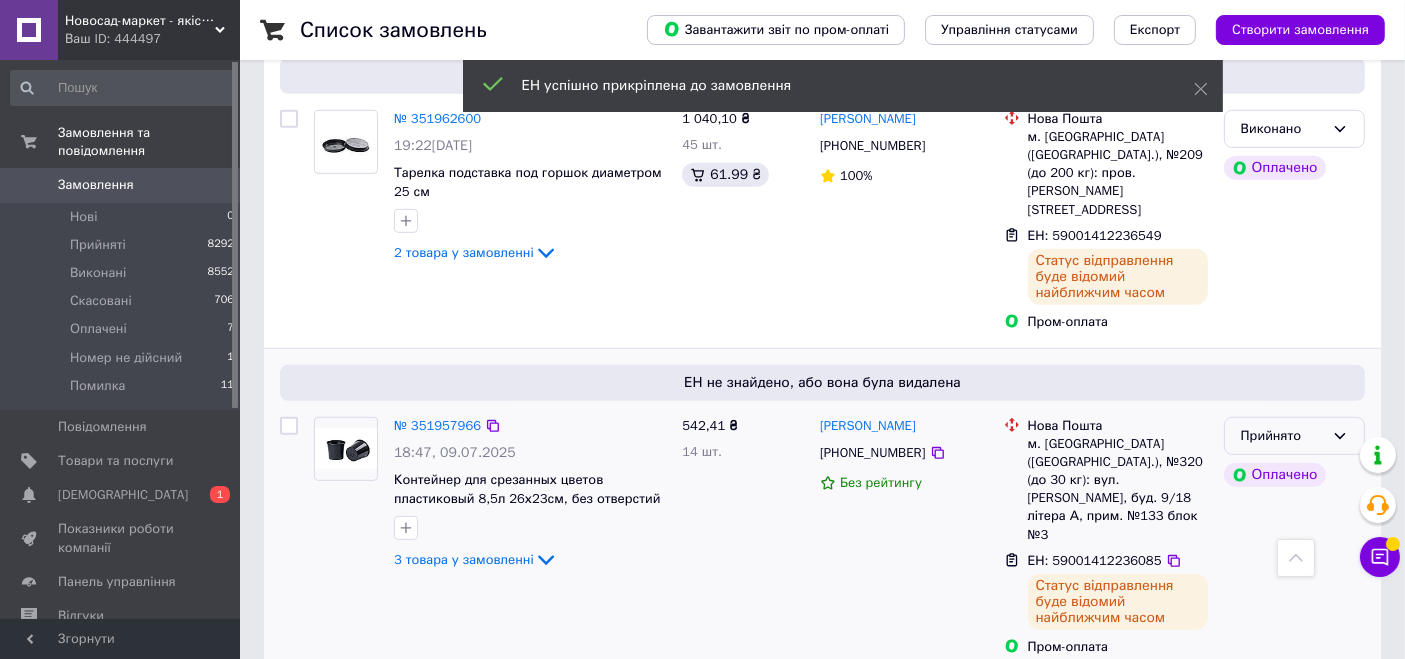 click 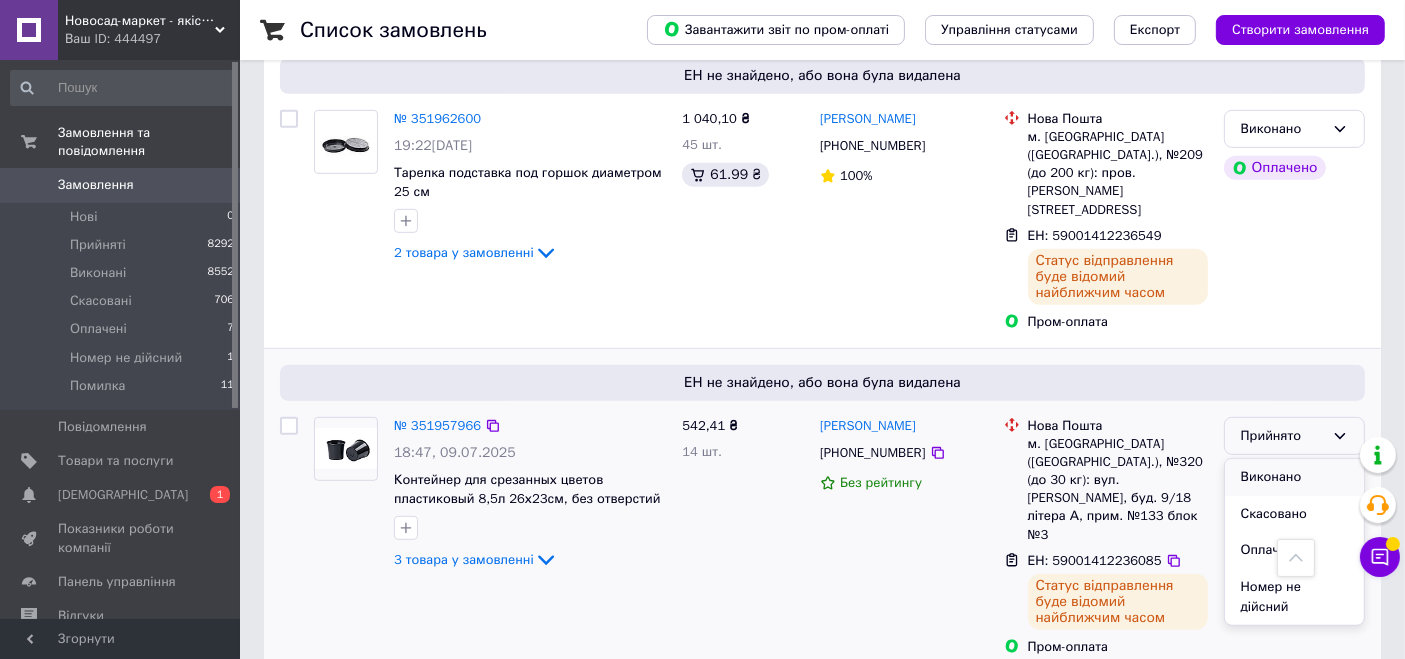 click on "Виконано" at bounding box center [1294, 477] 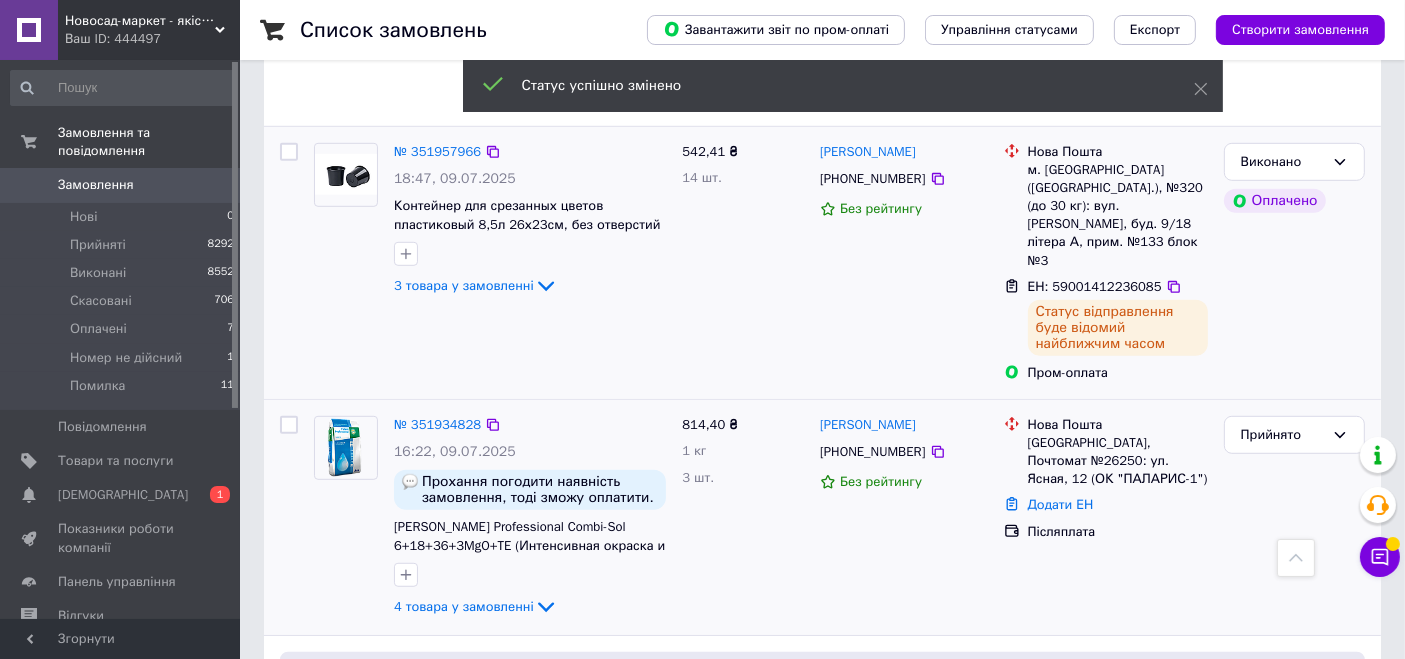 scroll, scrollTop: 1222, scrollLeft: 0, axis: vertical 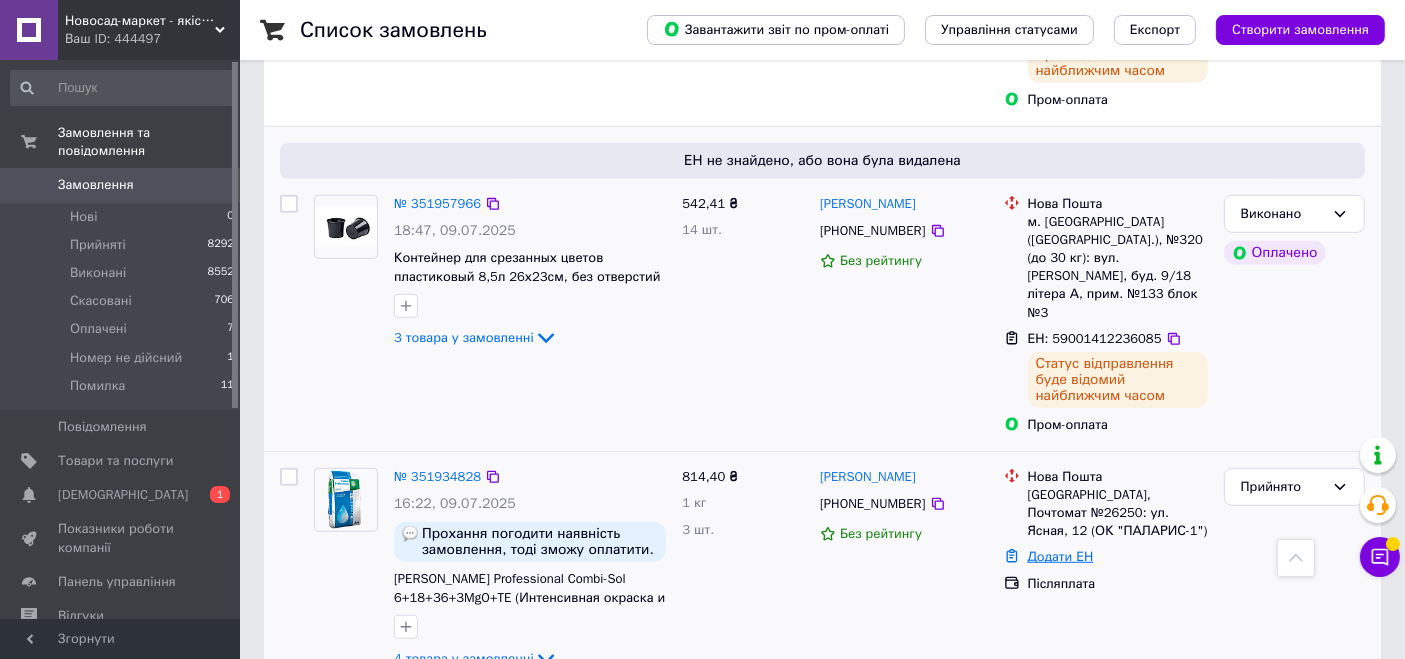click on "Додати ЕН" at bounding box center (1061, 556) 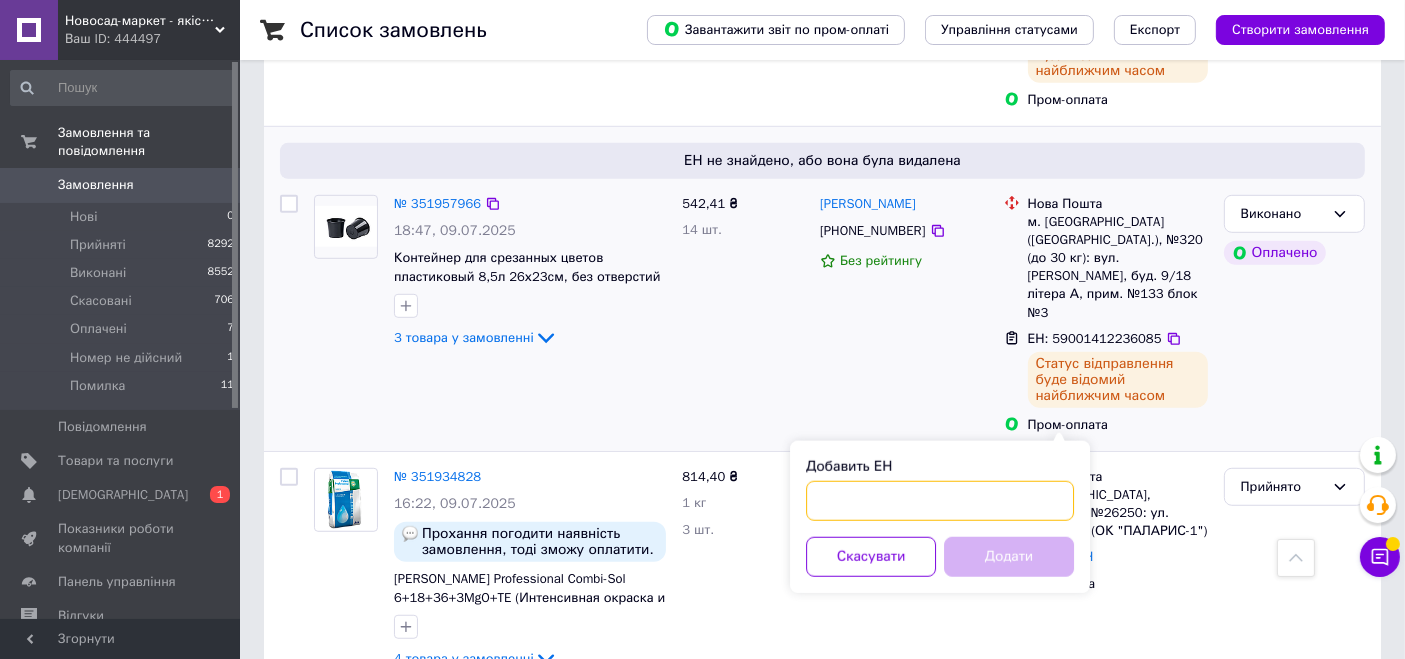 click on "Добавить ЕН" at bounding box center (940, 501) 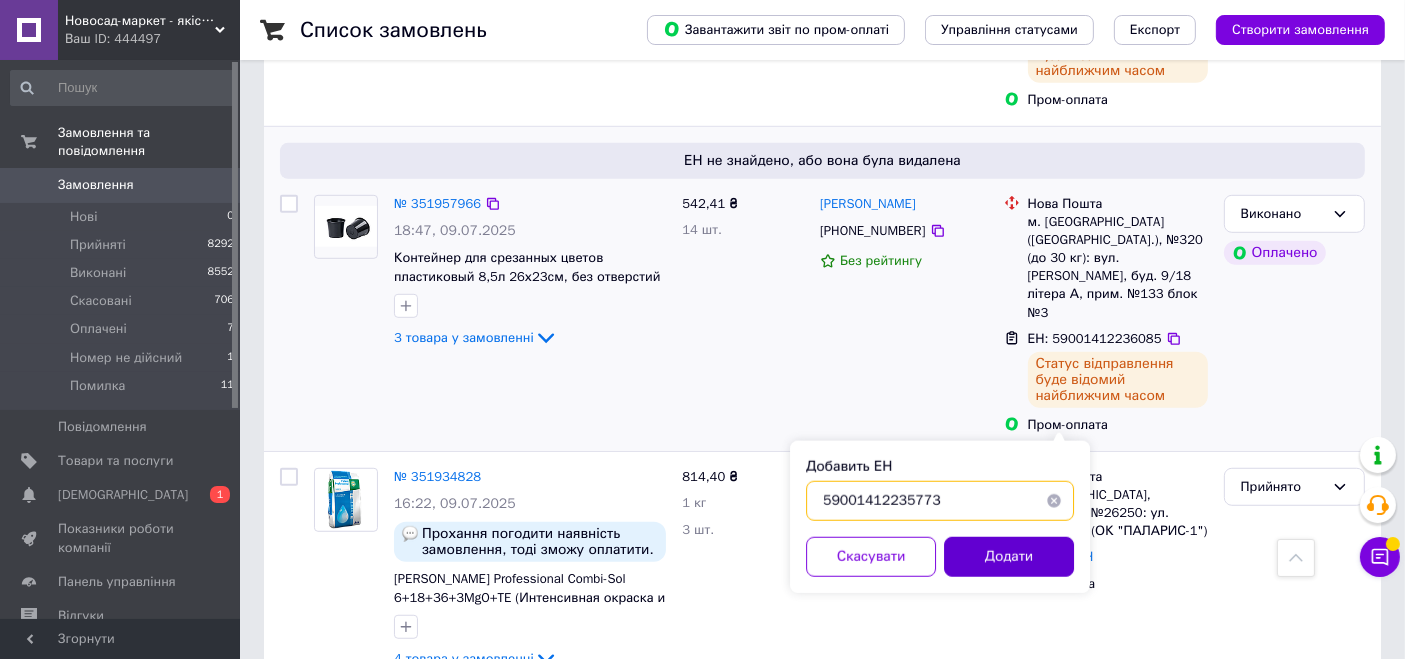 type on "59001412235773" 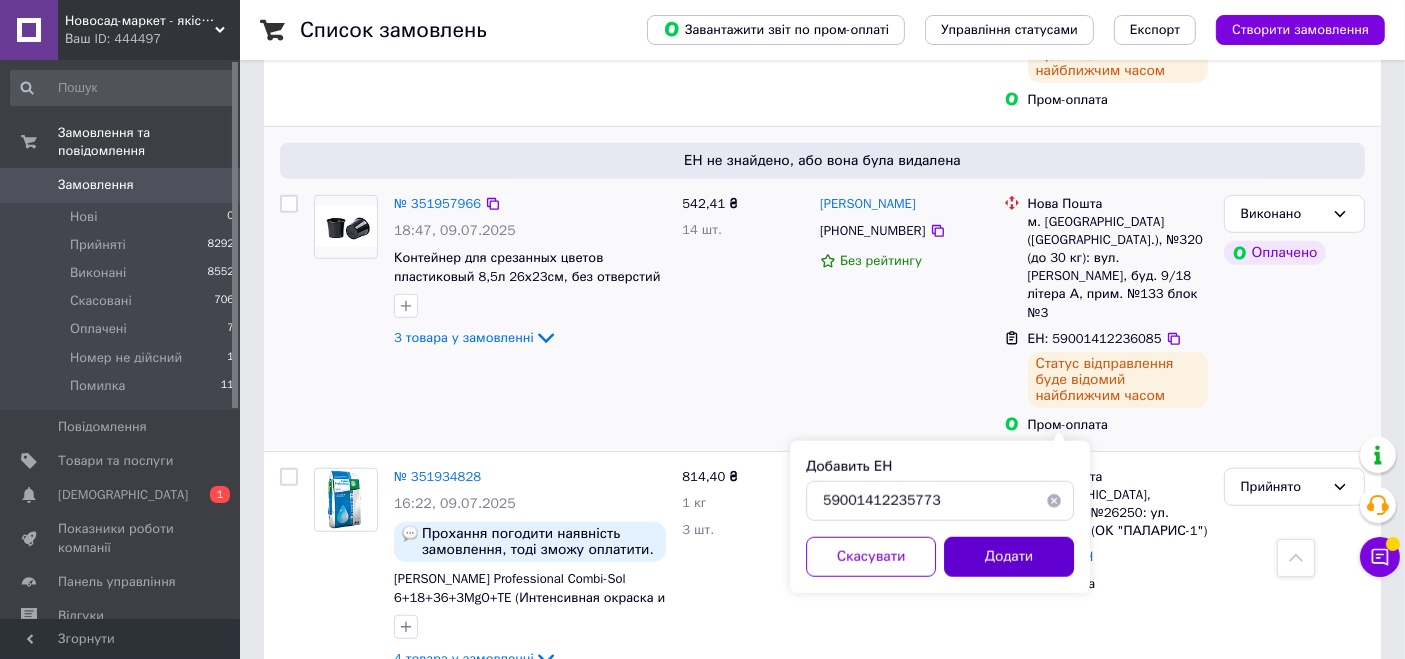 click on "Додати" at bounding box center [1009, 557] 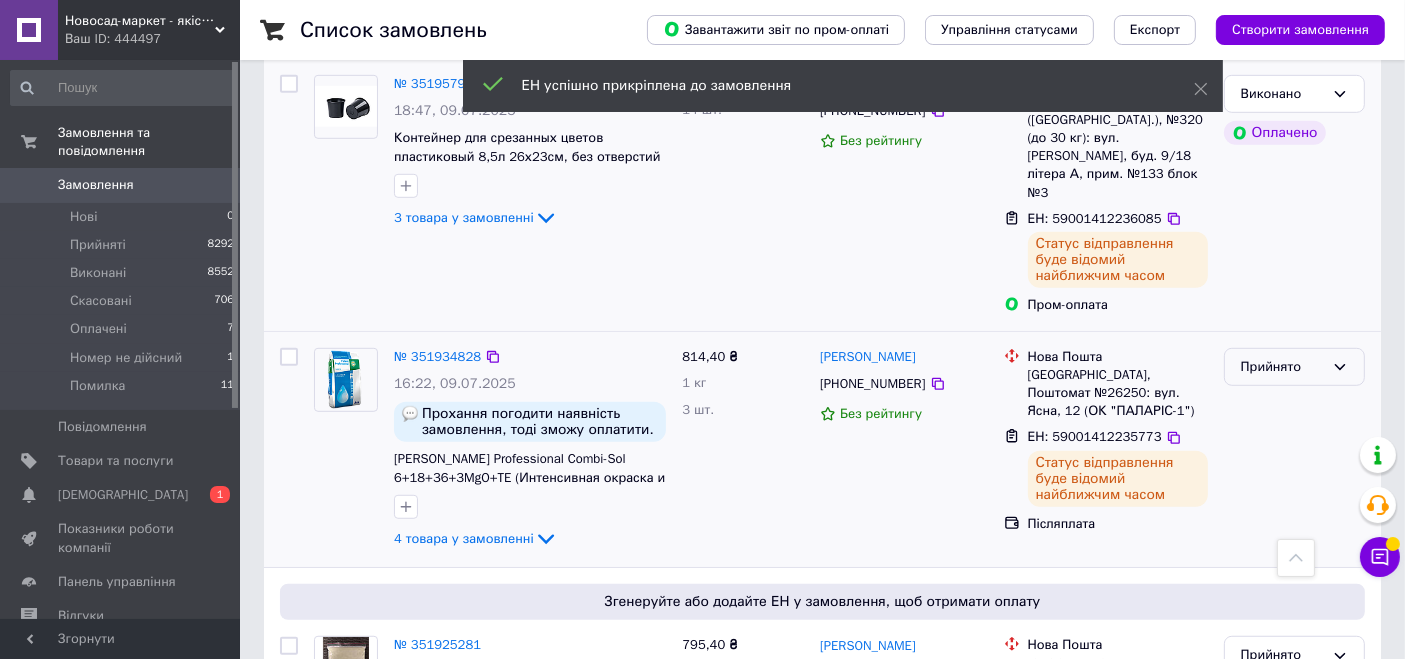 scroll, scrollTop: 1170, scrollLeft: 0, axis: vertical 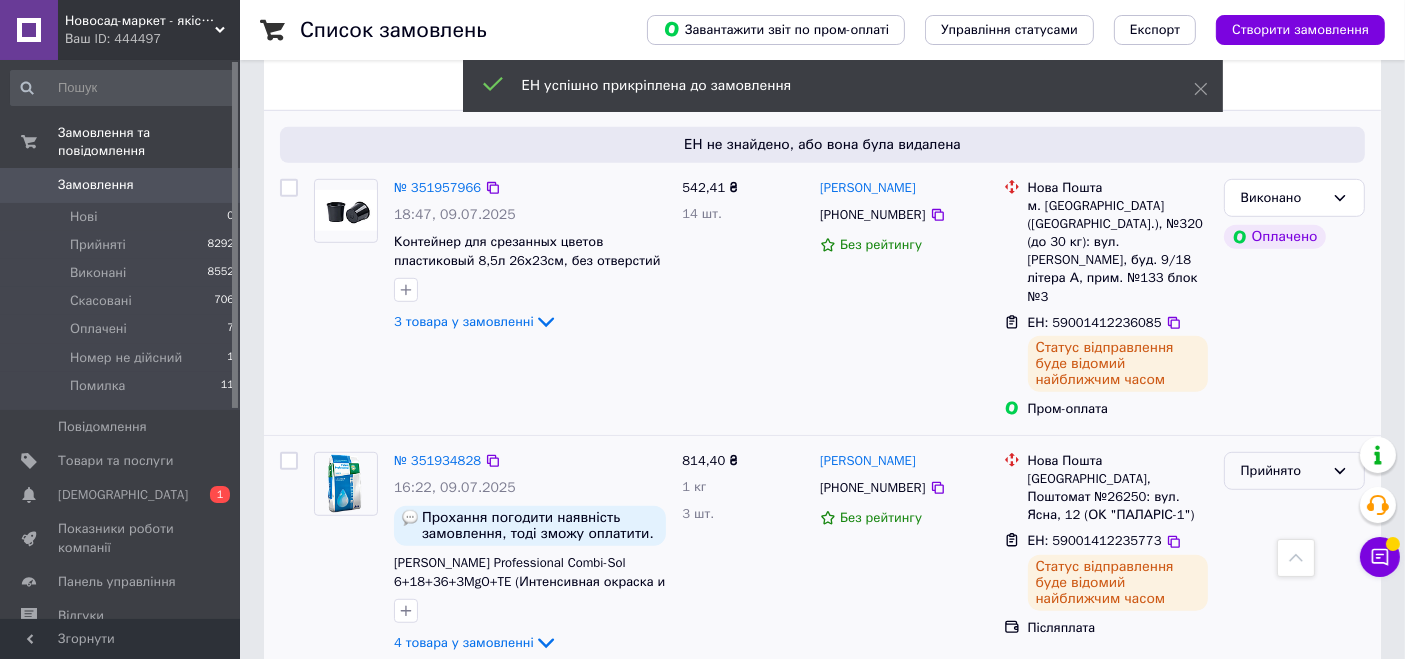 click on "Прийнято" at bounding box center [1282, 471] 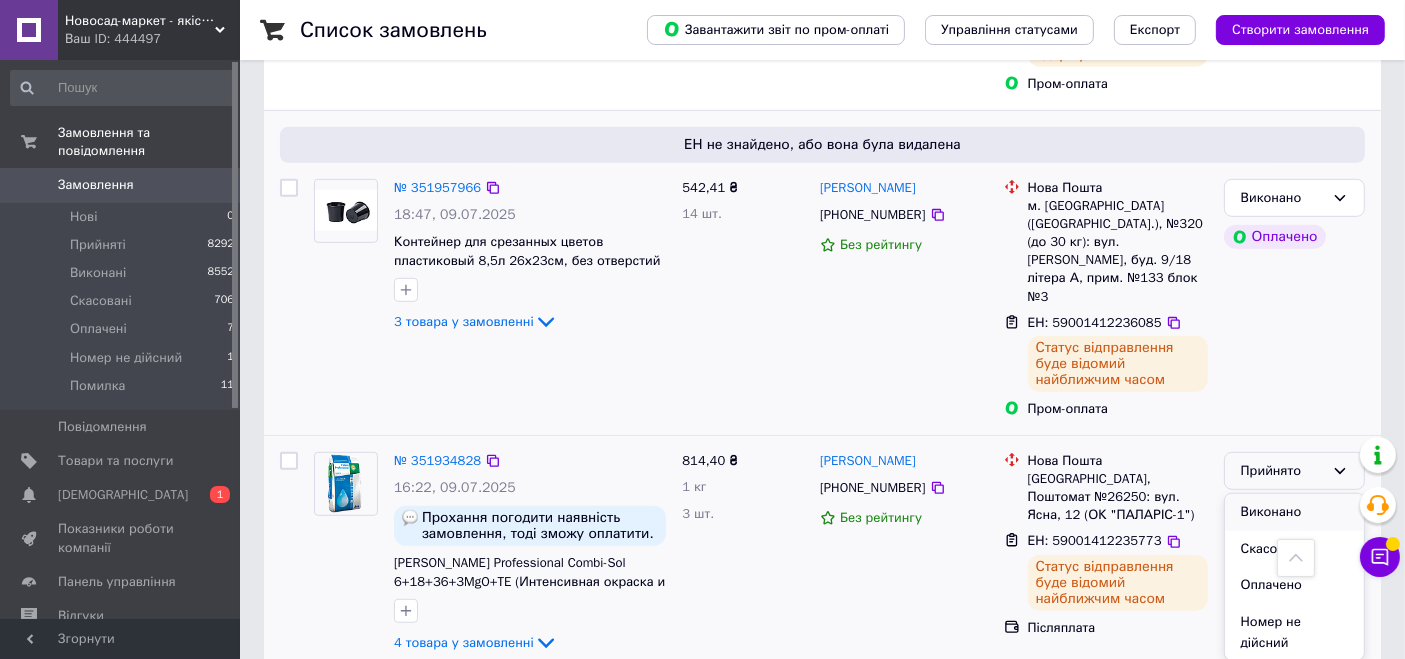 click on "Виконано" at bounding box center (1294, 512) 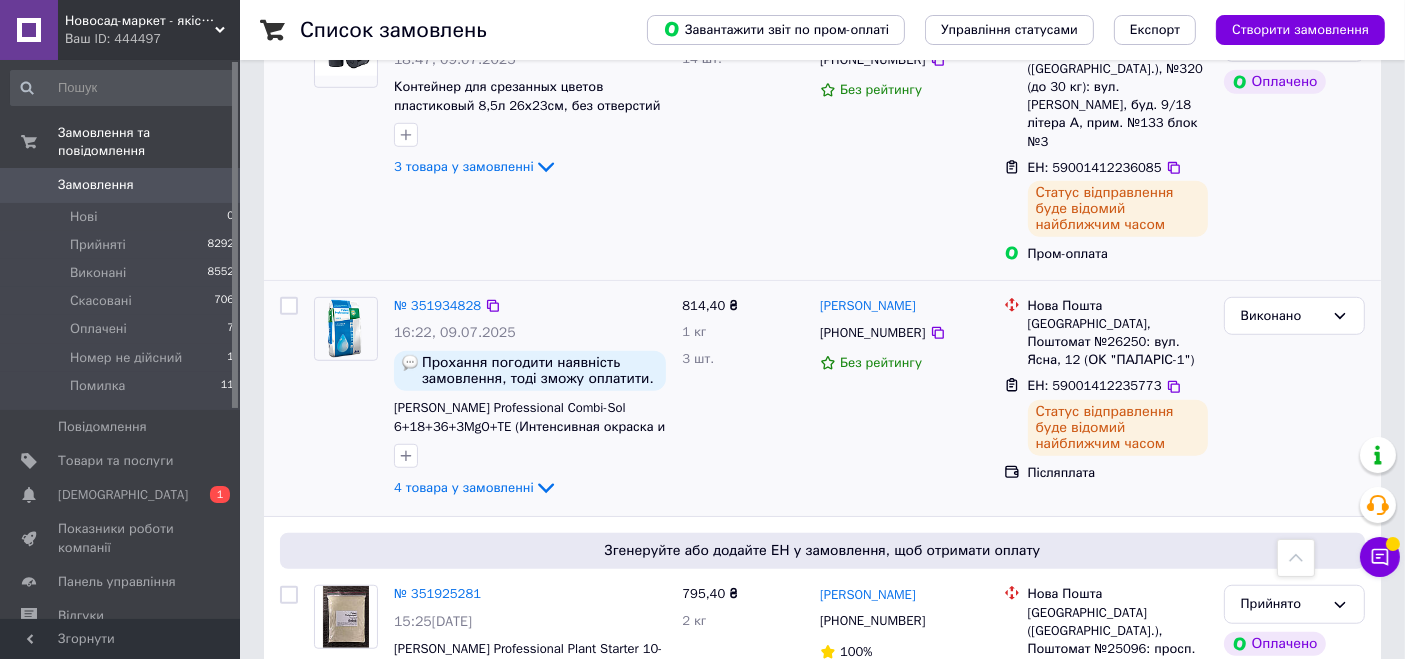 scroll, scrollTop: 1503, scrollLeft: 0, axis: vertical 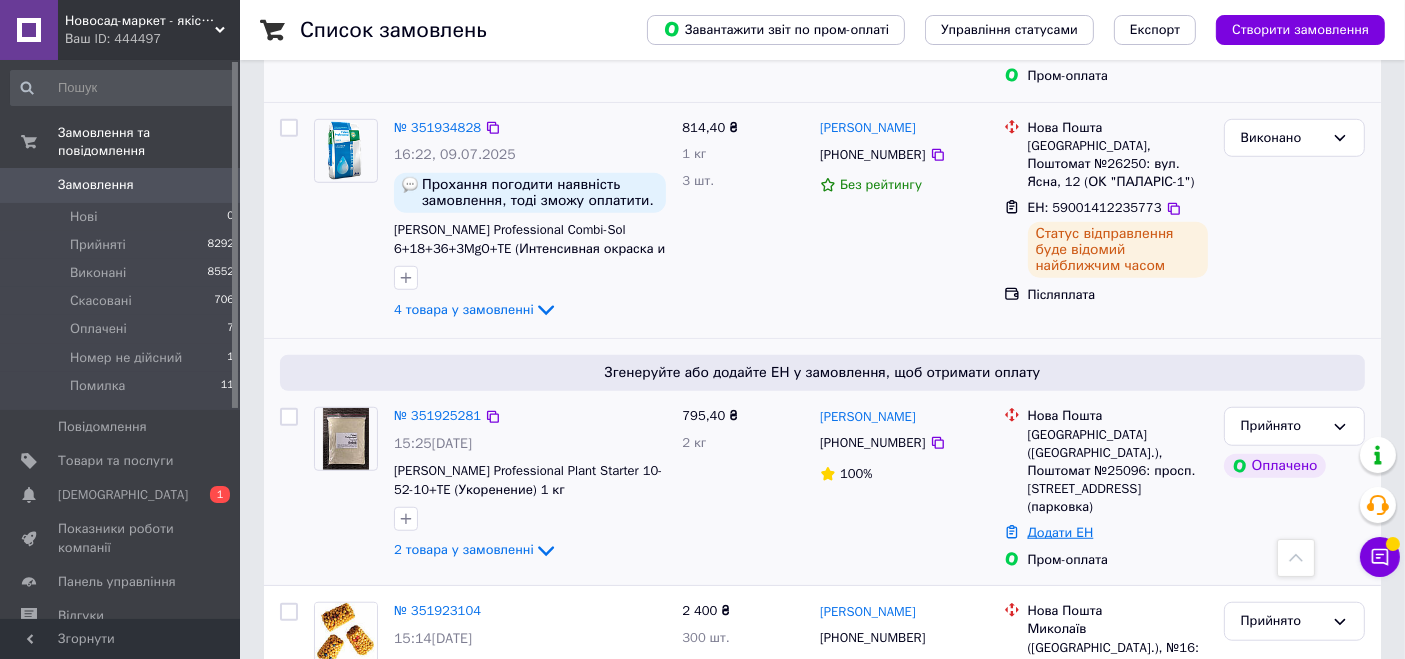 click on "Додати ЕН" at bounding box center (1061, 532) 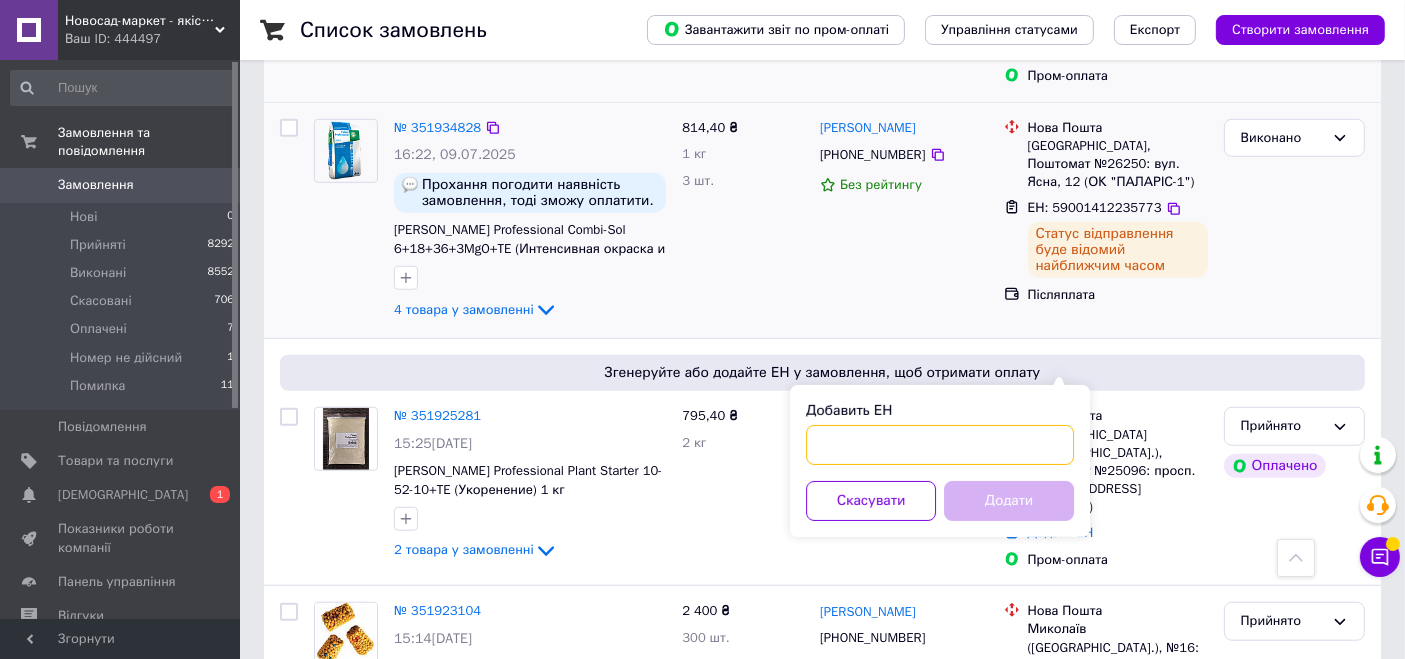 click on "Добавить ЕН" at bounding box center [940, 445] 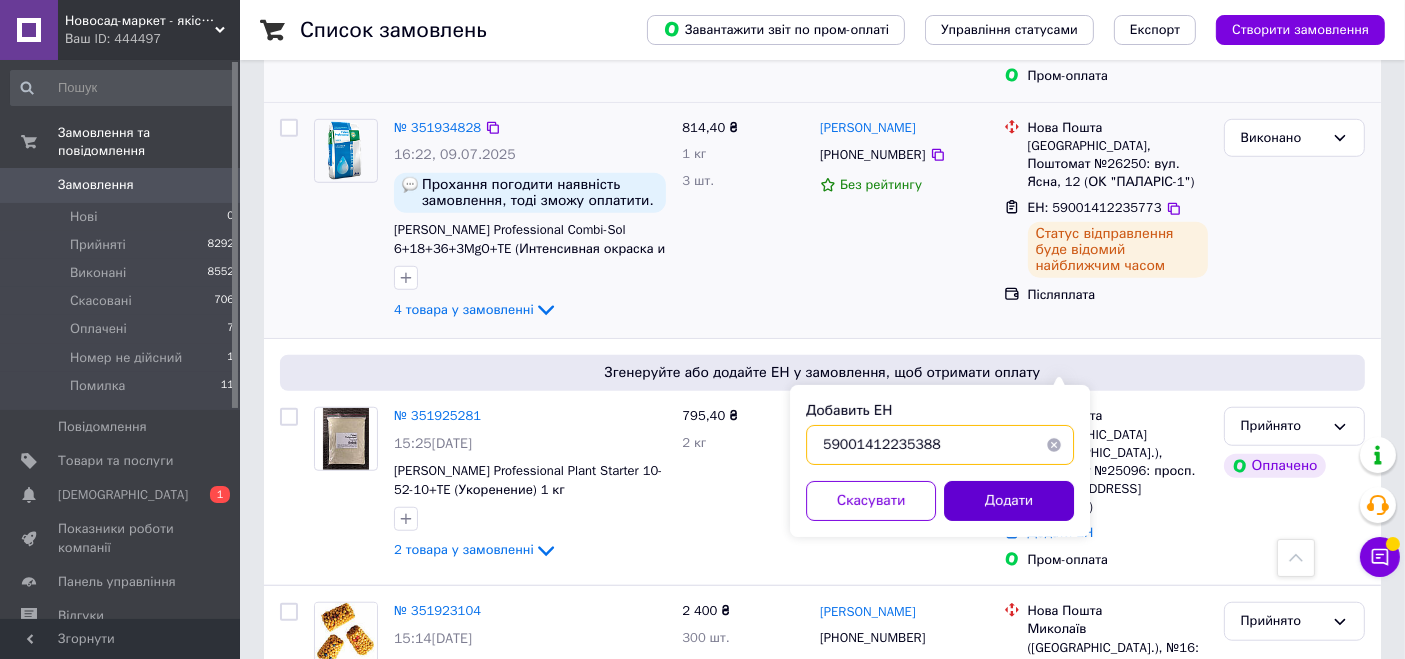 type on "59001412235388" 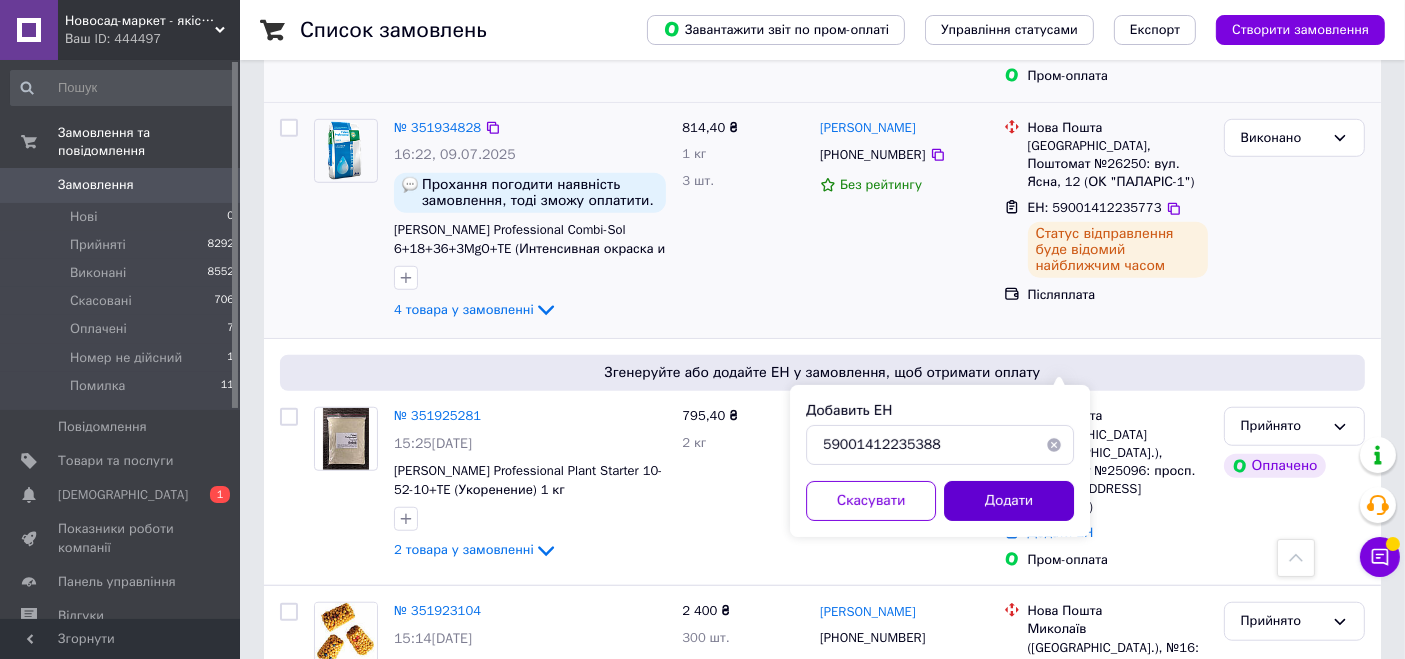 click on "Додати" at bounding box center (1009, 501) 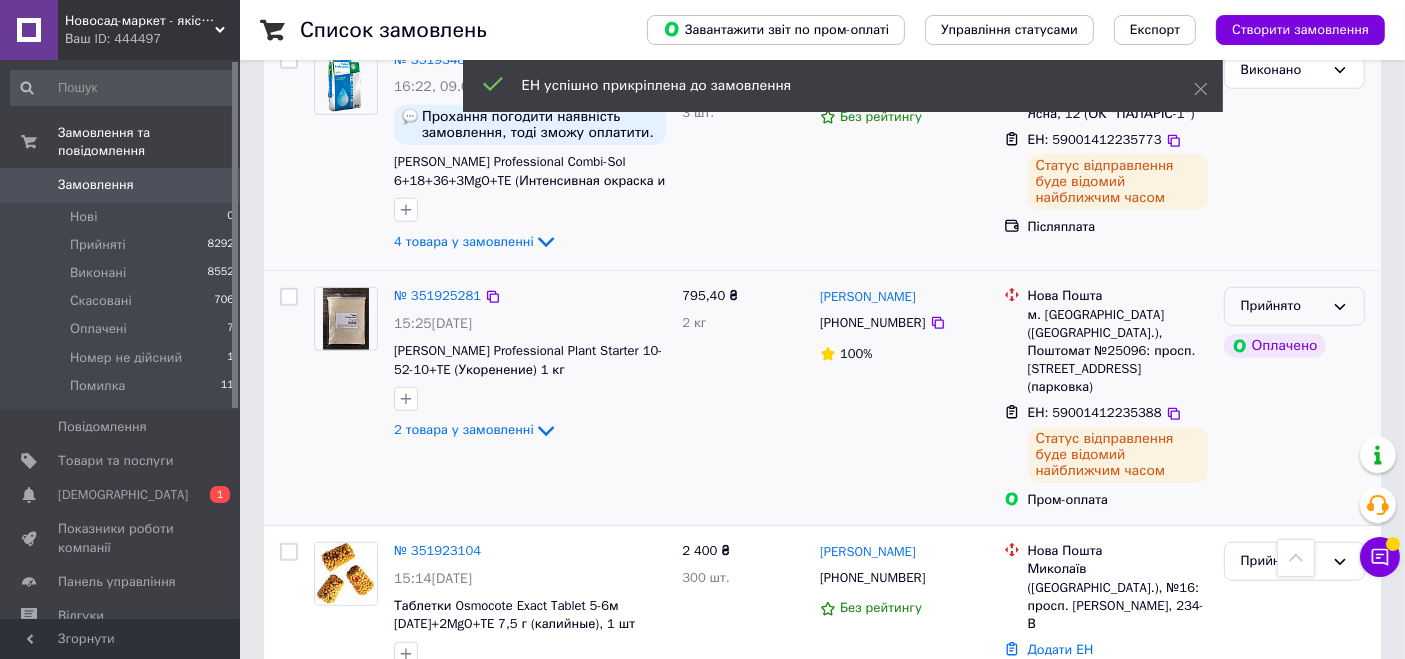 scroll, scrollTop: 1419, scrollLeft: 0, axis: vertical 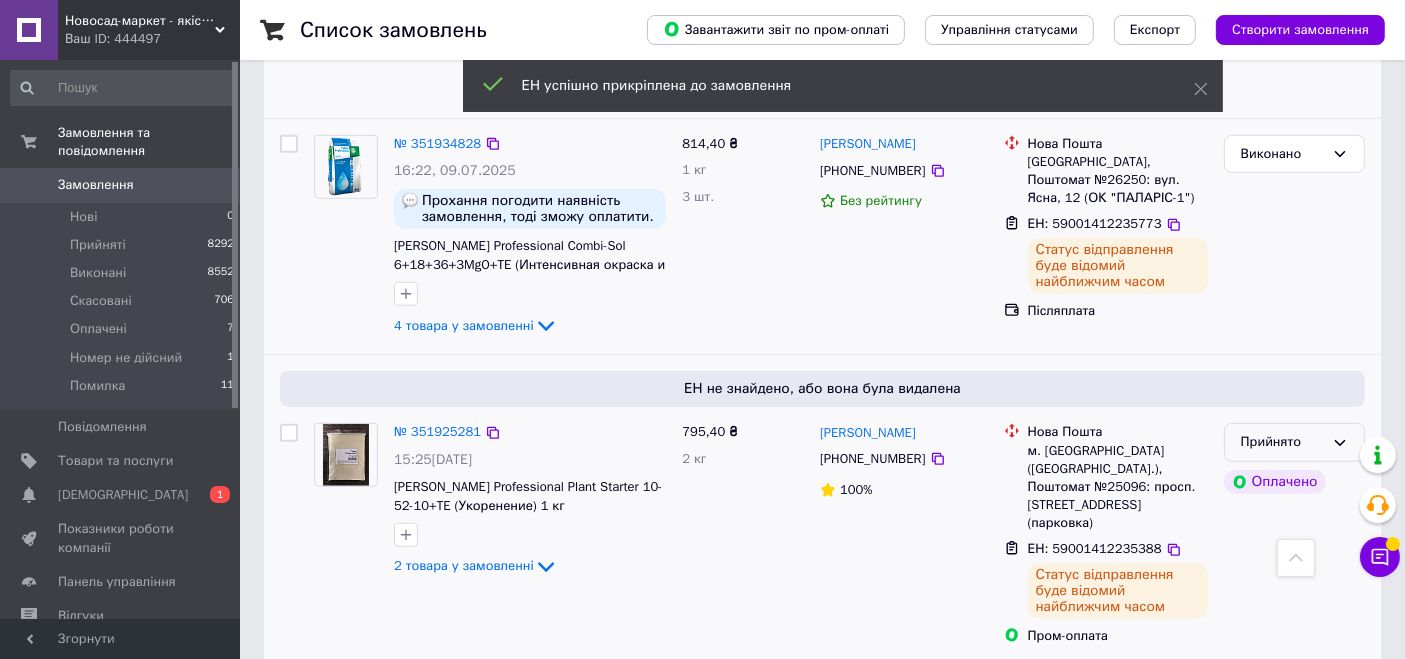 click 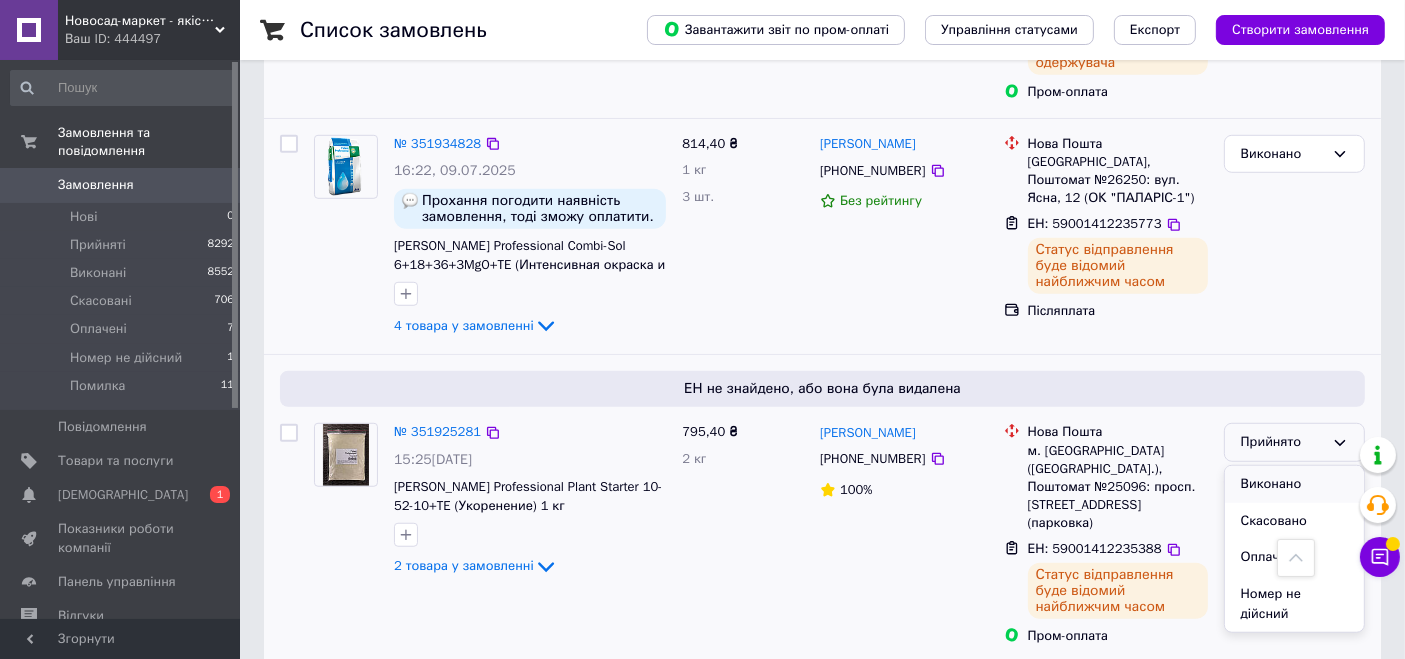 click on "Виконано" at bounding box center [1294, 484] 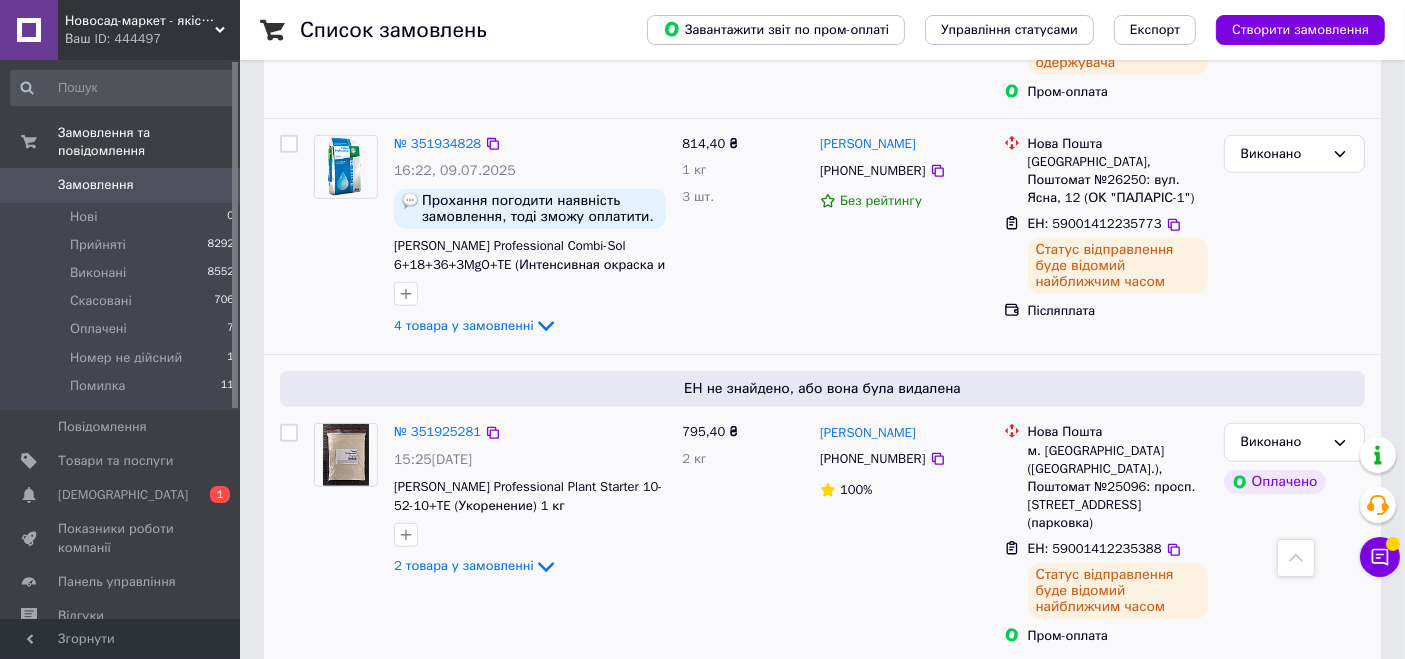click on "Додати ЕН" at bounding box center (1061, 785) 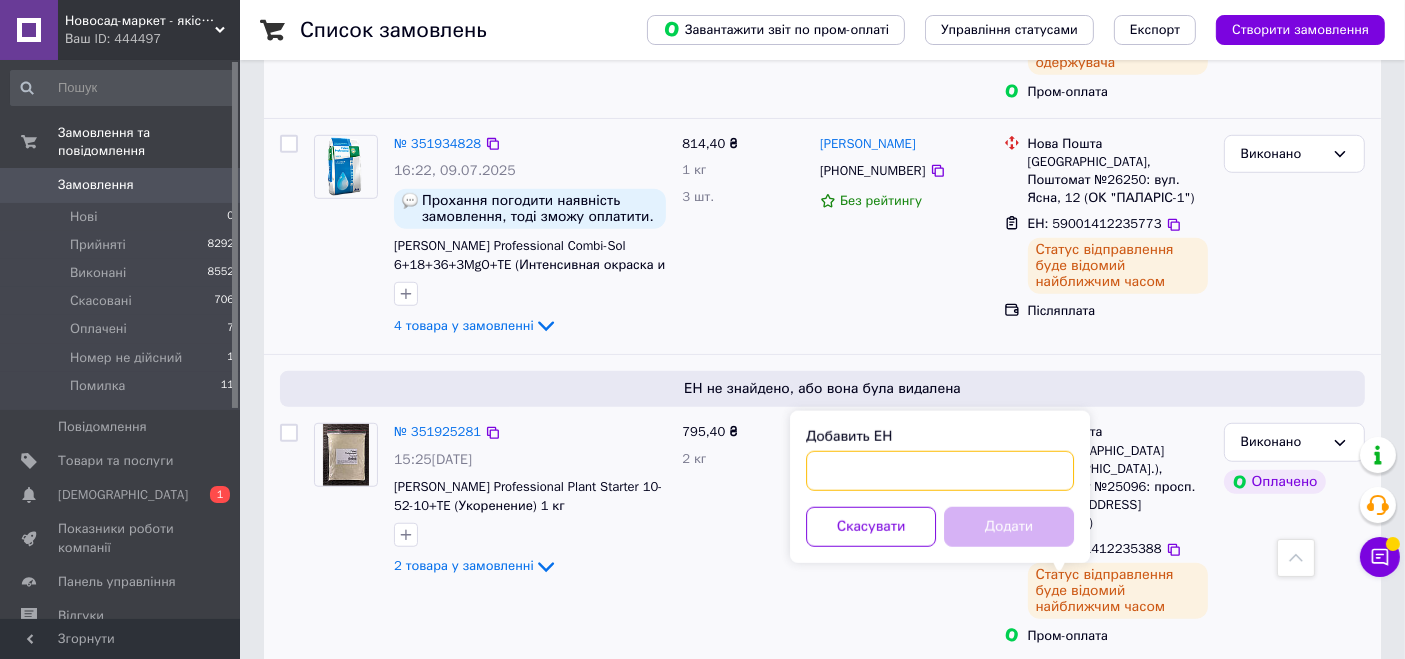 click on "Добавить ЕН" at bounding box center (940, 471) 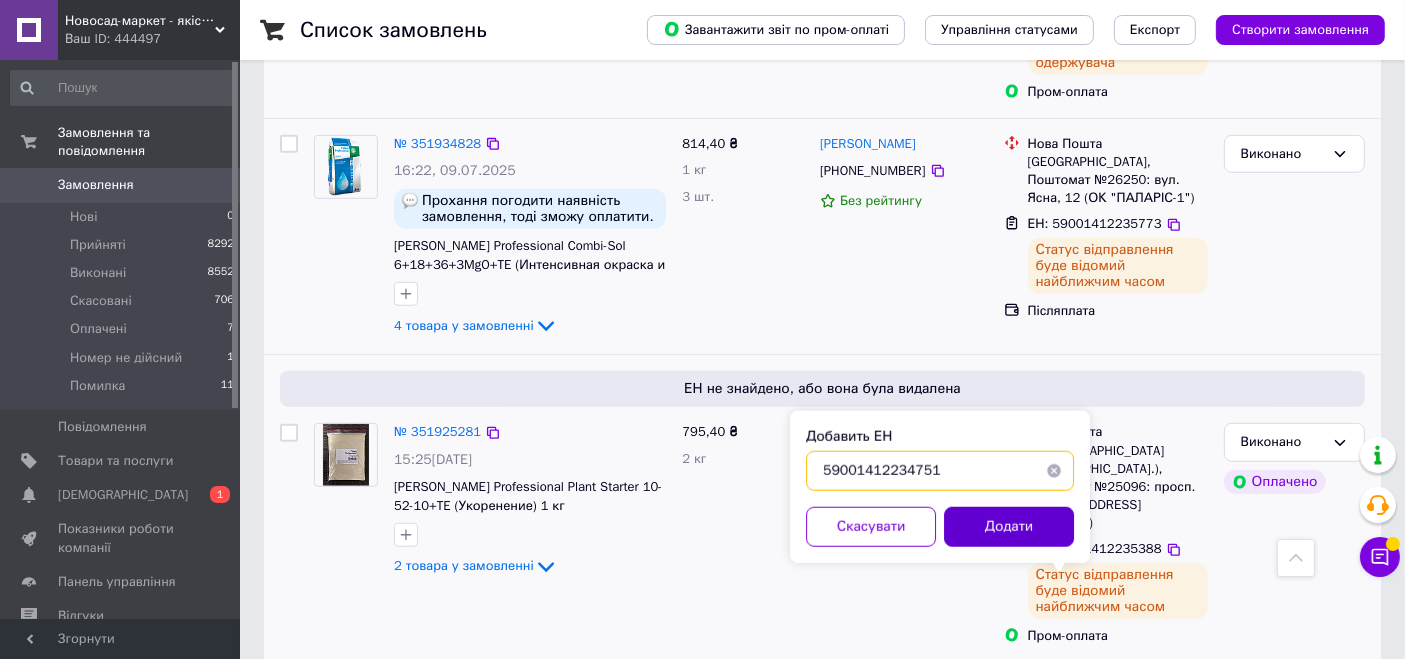 type on "59001412234751" 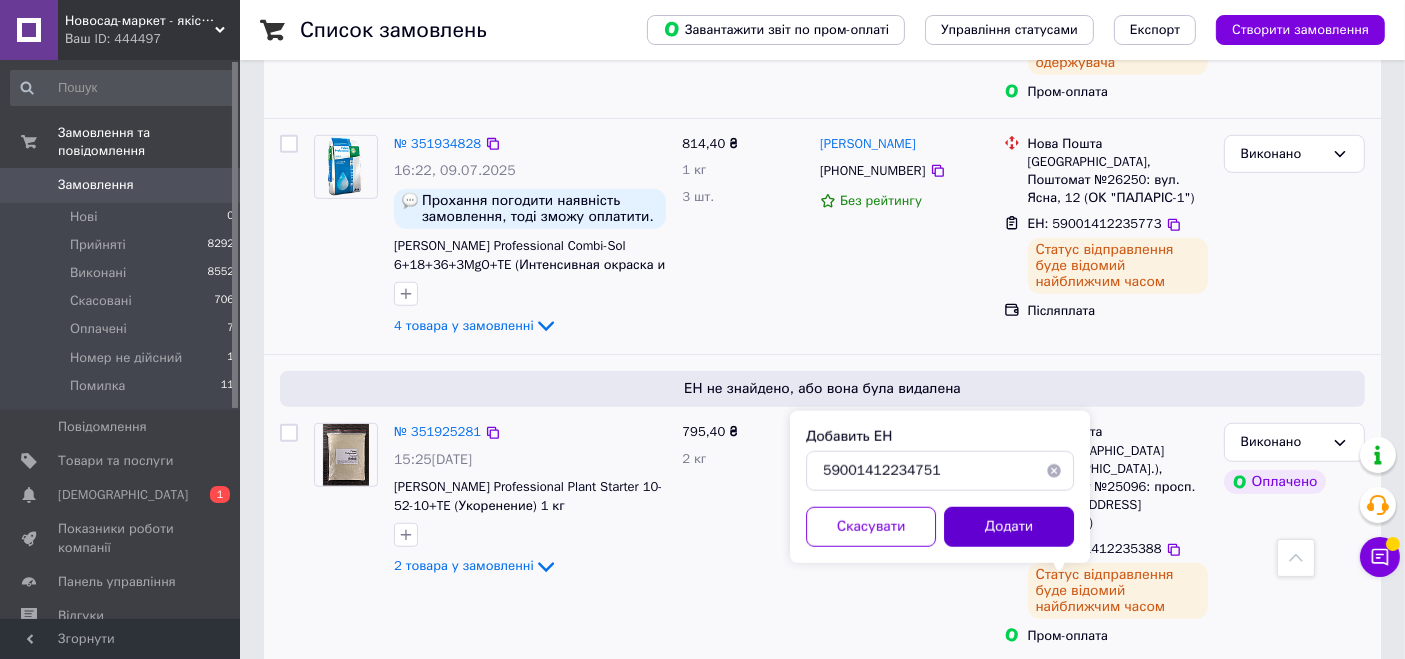 click on "Додати" at bounding box center [1009, 527] 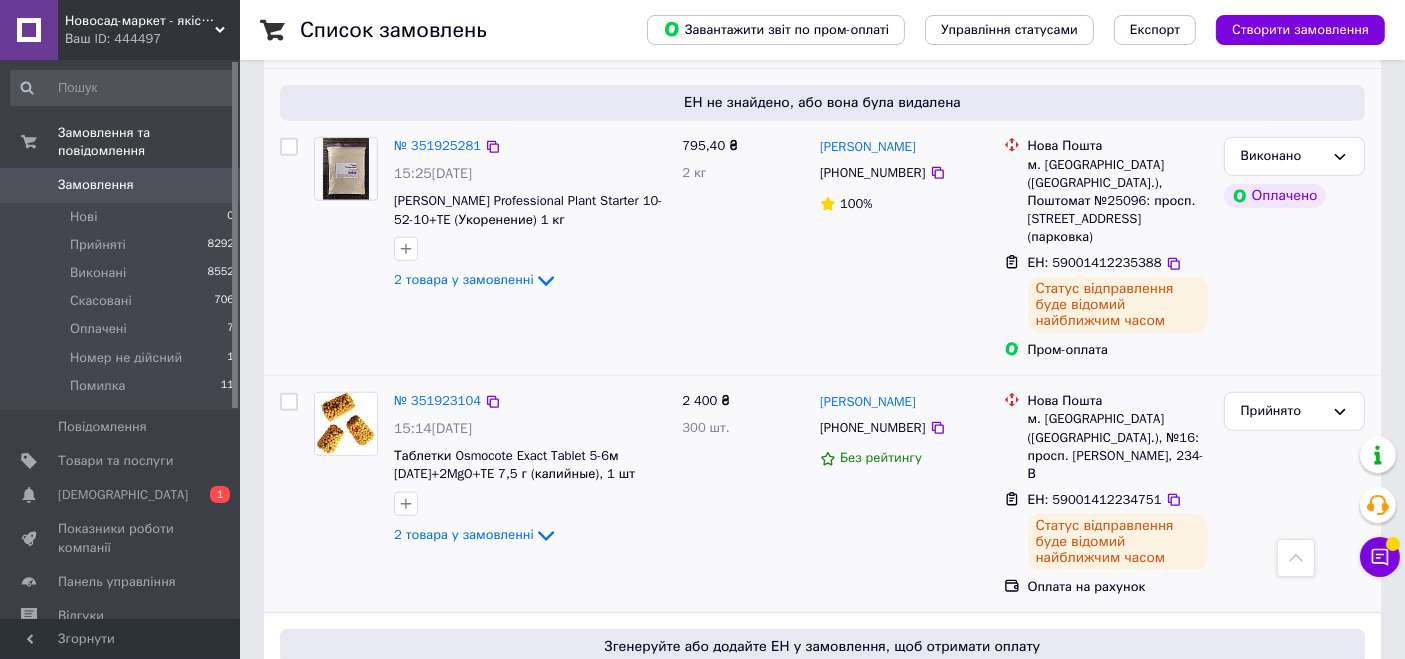 scroll, scrollTop: 1752, scrollLeft: 0, axis: vertical 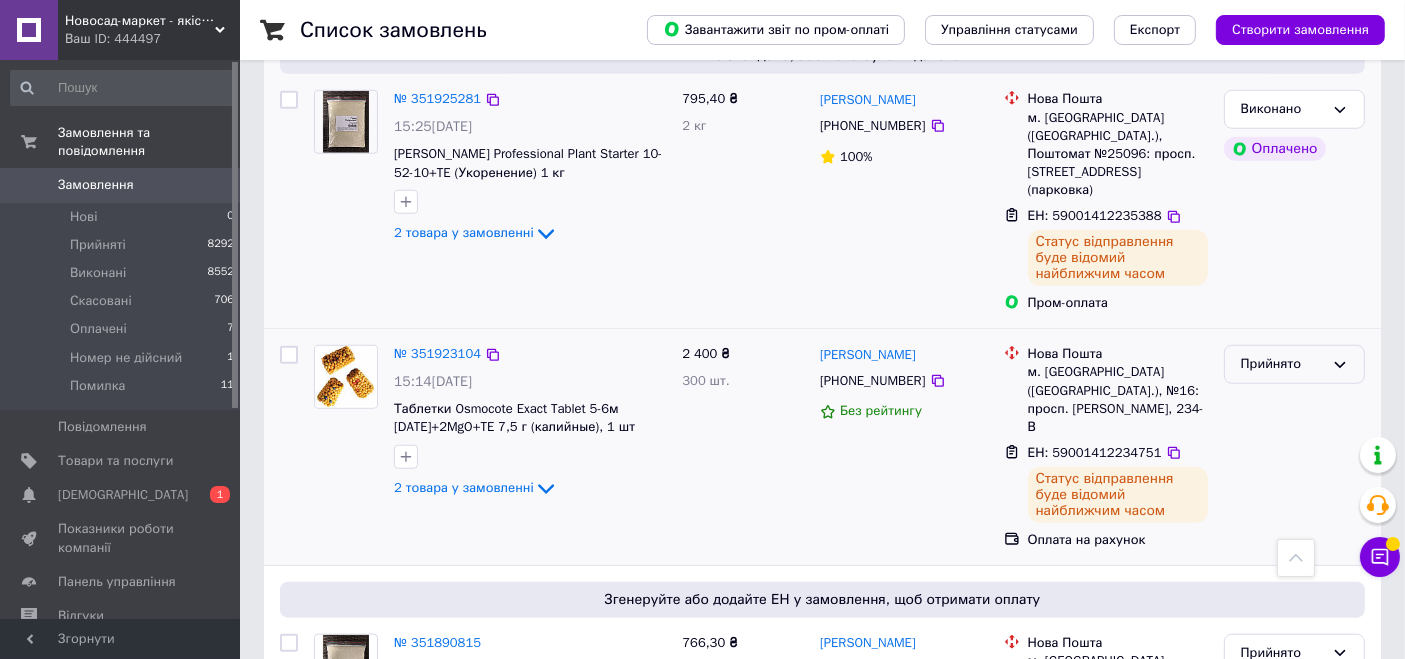 click on "Прийнято" at bounding box center (1282, 364) 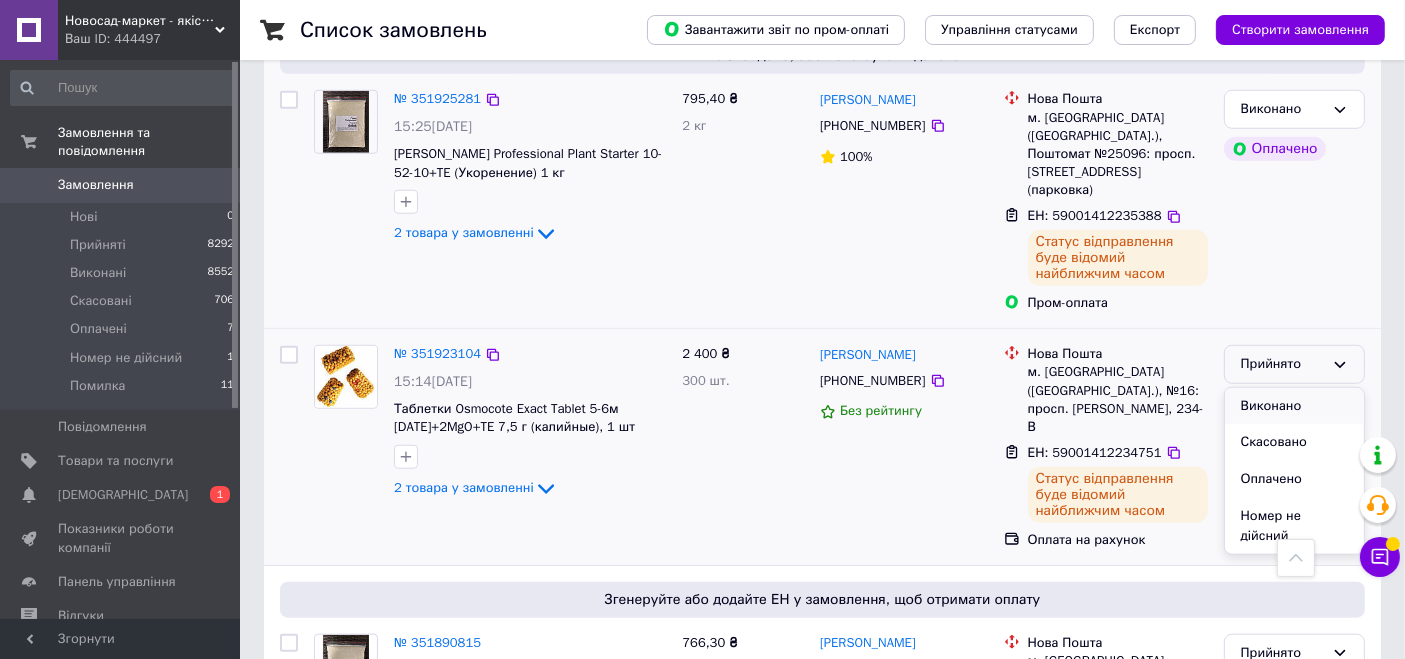 click on "Виконано" at bounding box center (1294, 406) 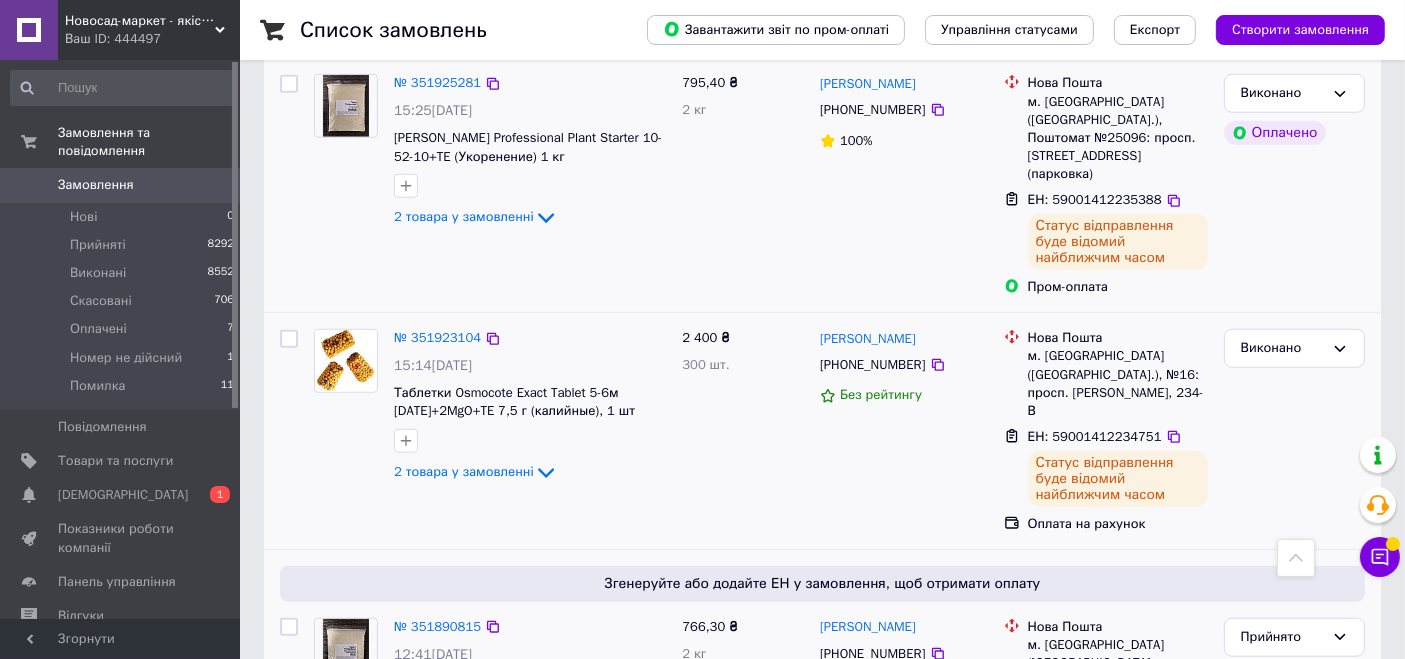 scroll, scrollTop: 1863, scrollLeft: 0, axis: vertical 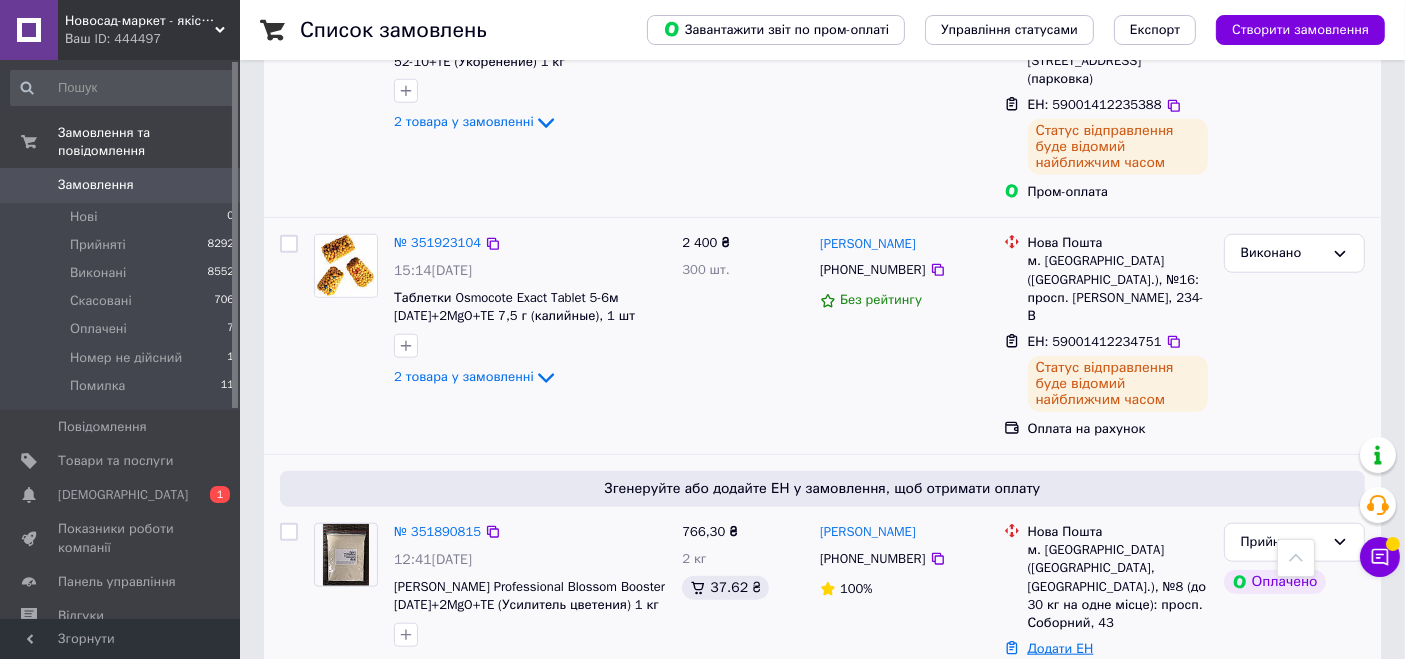 click on "Додати ЕН" at bounding box center (1061, 648) 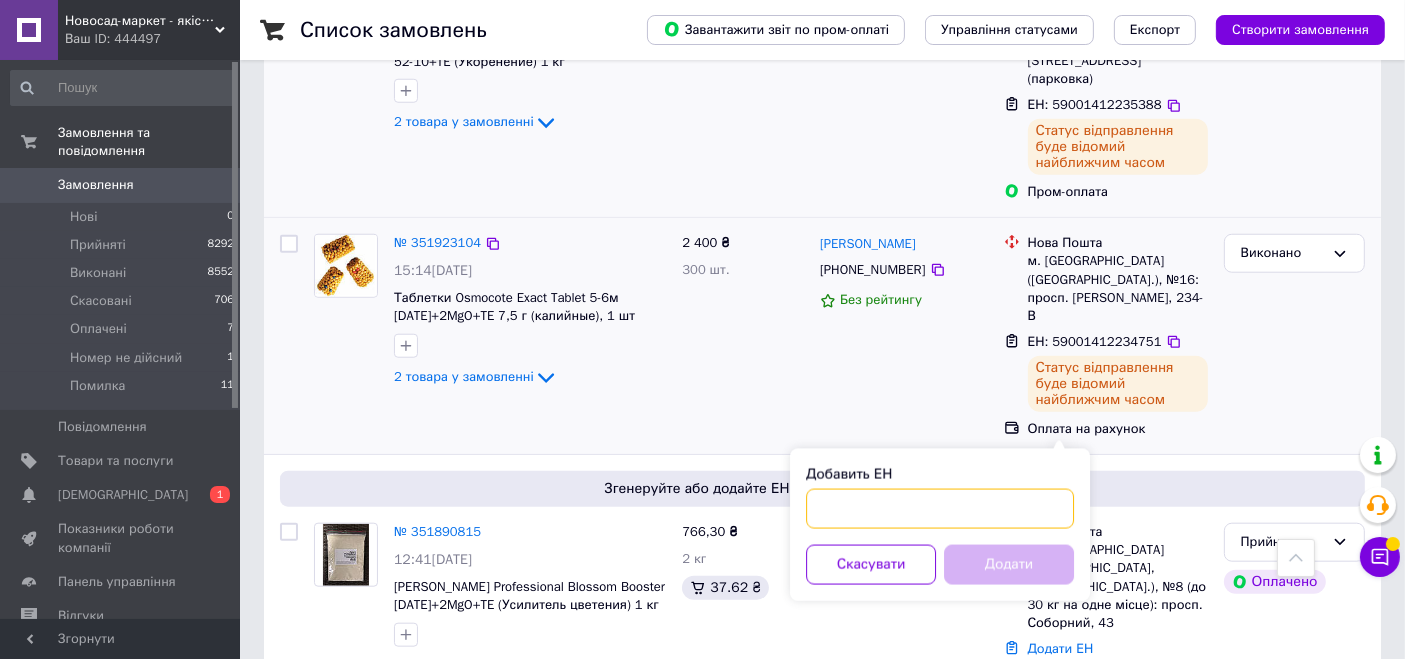 click on "Добавить ЕН" at bounding box center [940, 509] 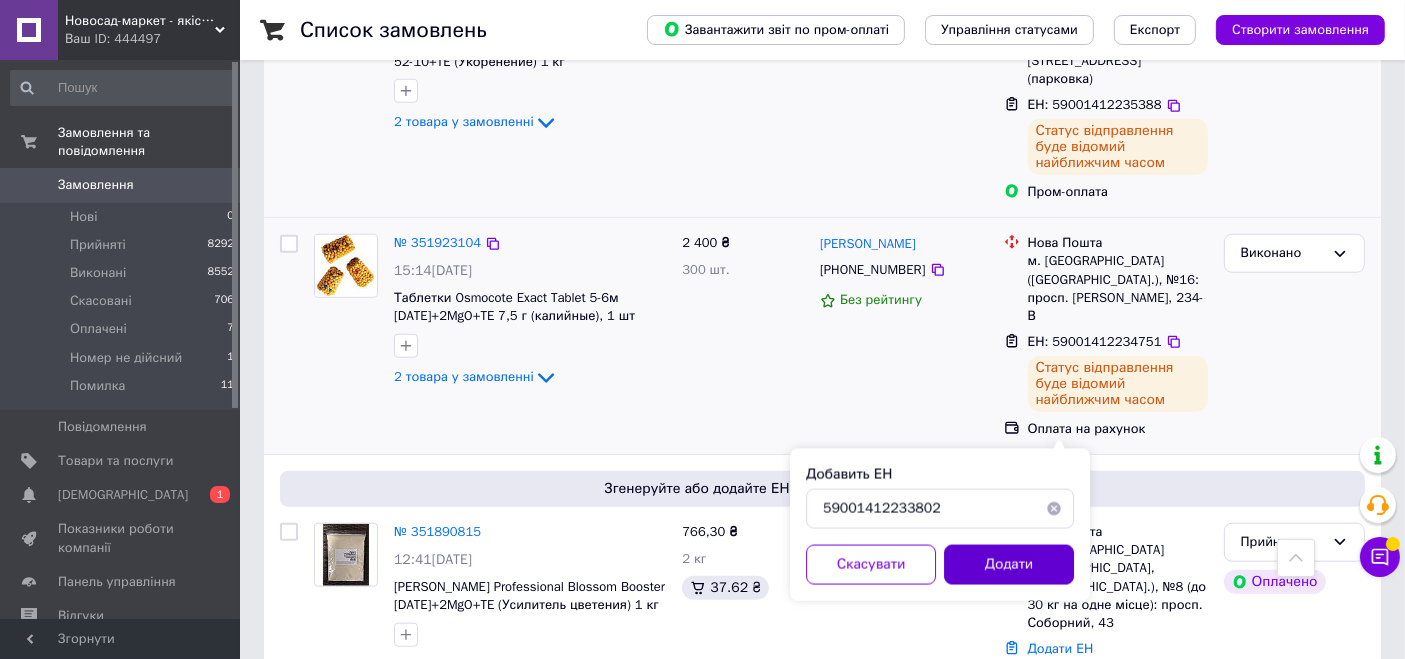 click on "Додати" at bounding box center (1009, 565) 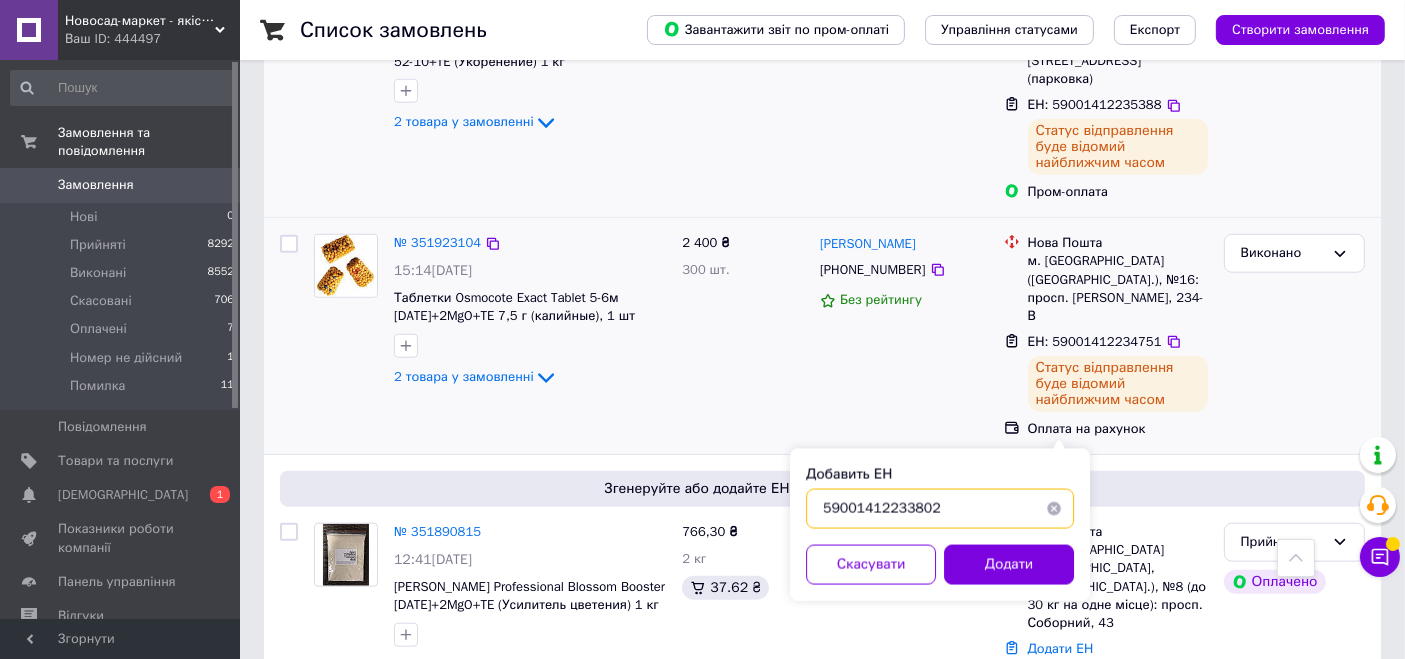 click on "59001412233802" at bounding box center (940, 509) 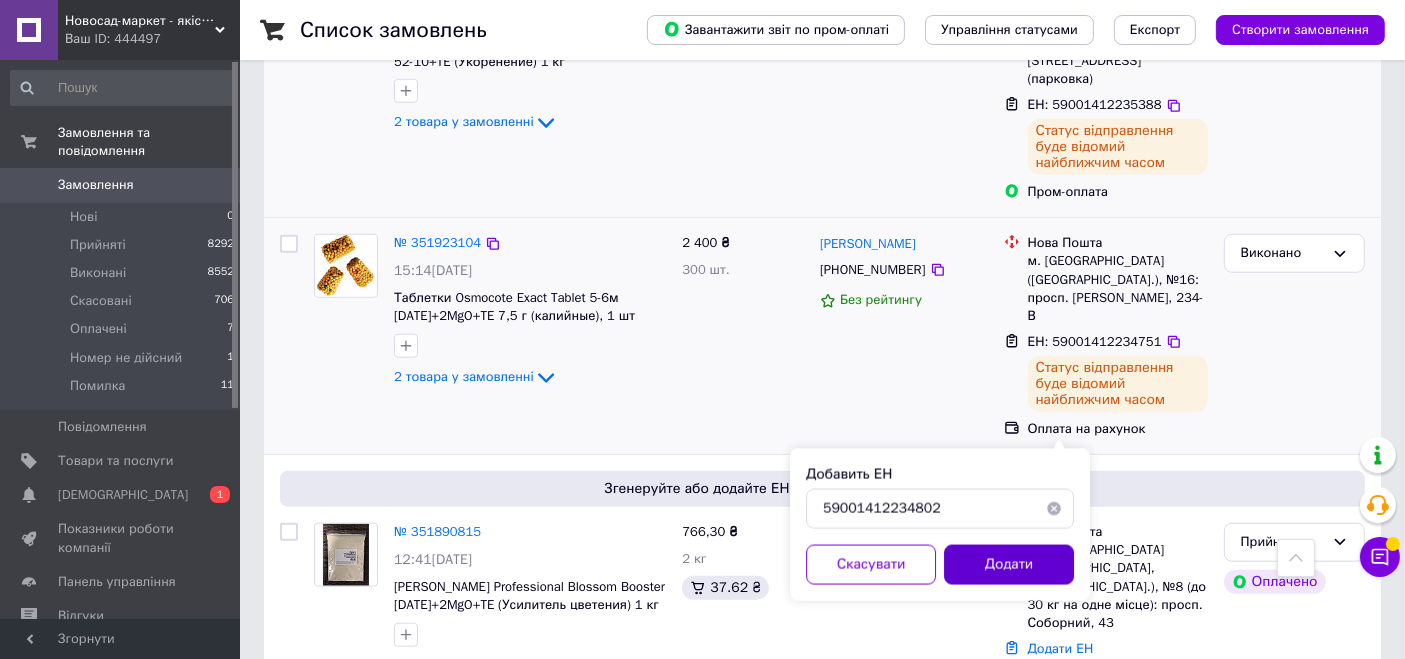 click on "Додати" at bounding box center [1009, 565] 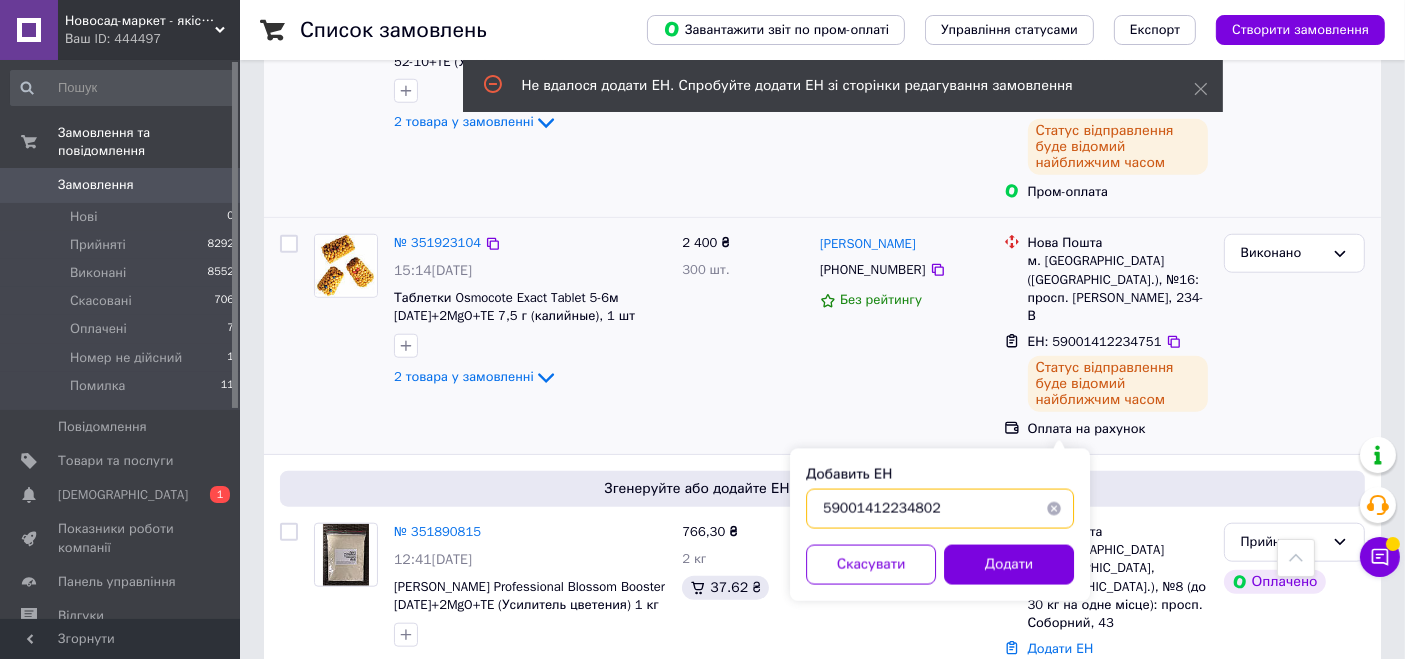 drag, startPoint x: 934, startPoint y: 507, endPoint x: 905, endPoint y: 509, distance: 29.068884 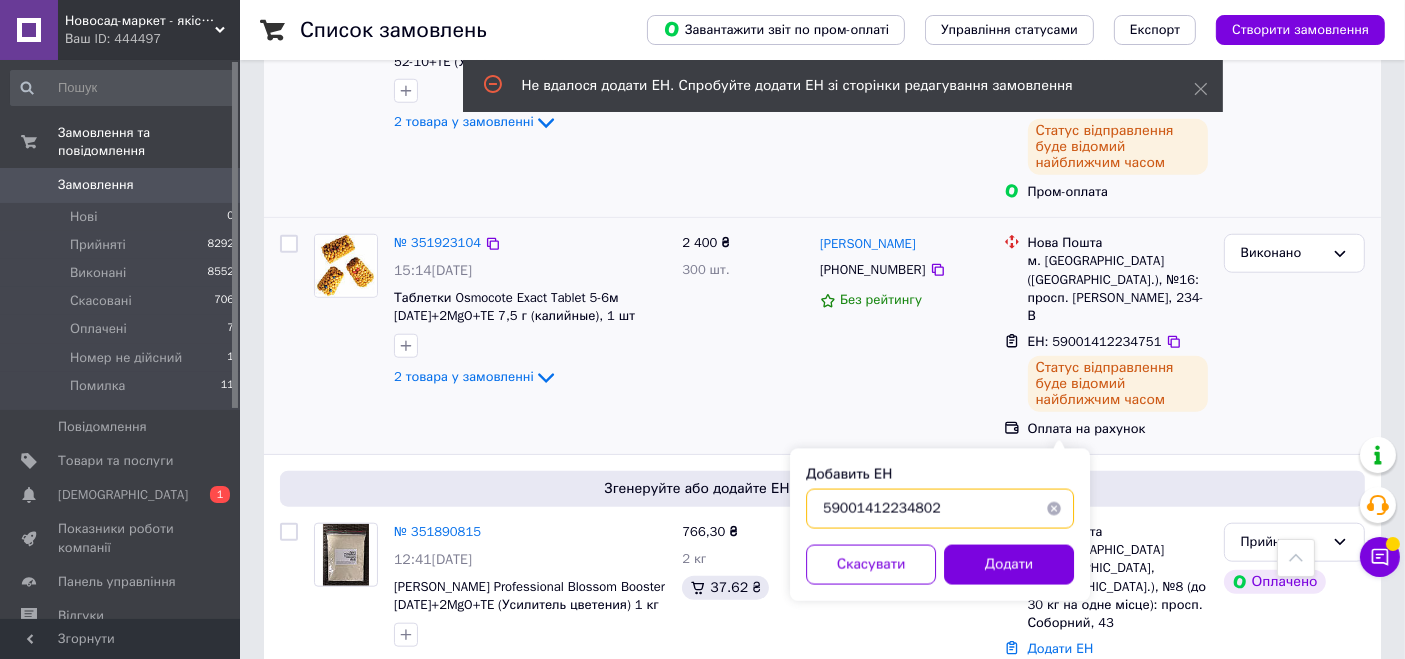 click on "59001412234802" at bounding box center (940, 509) 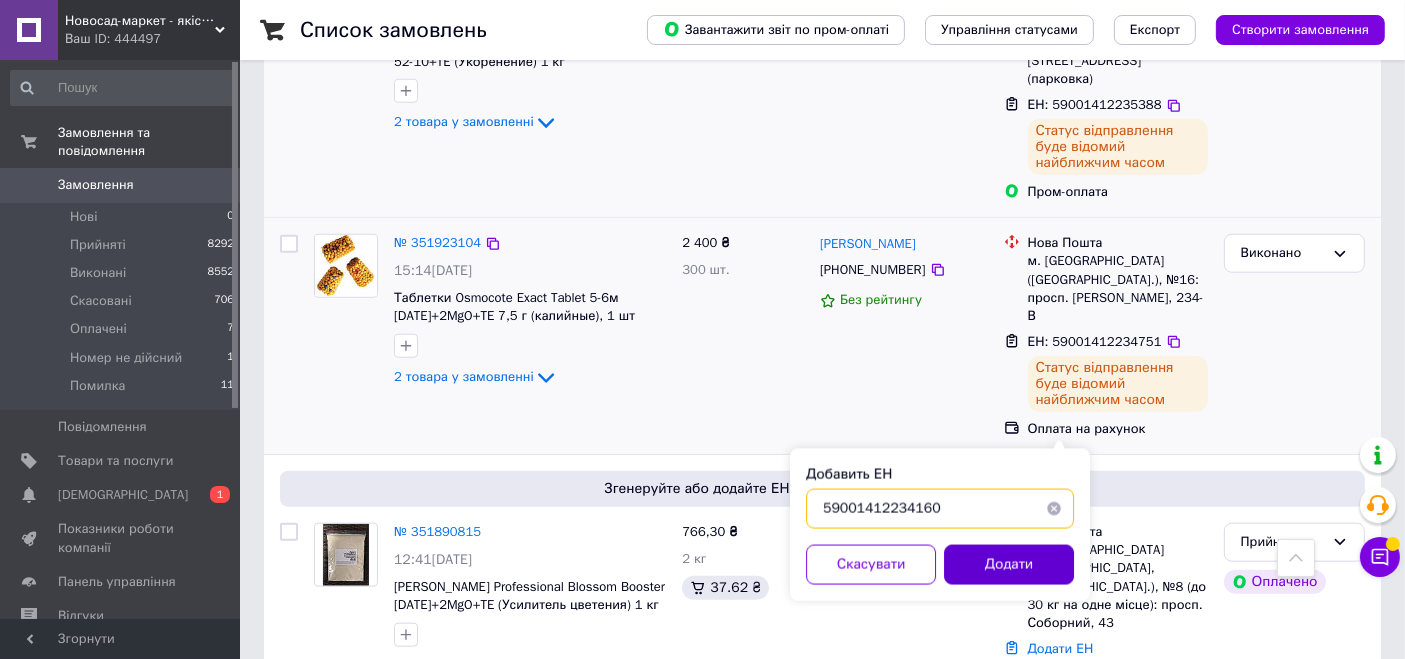 type on "59001412234160" 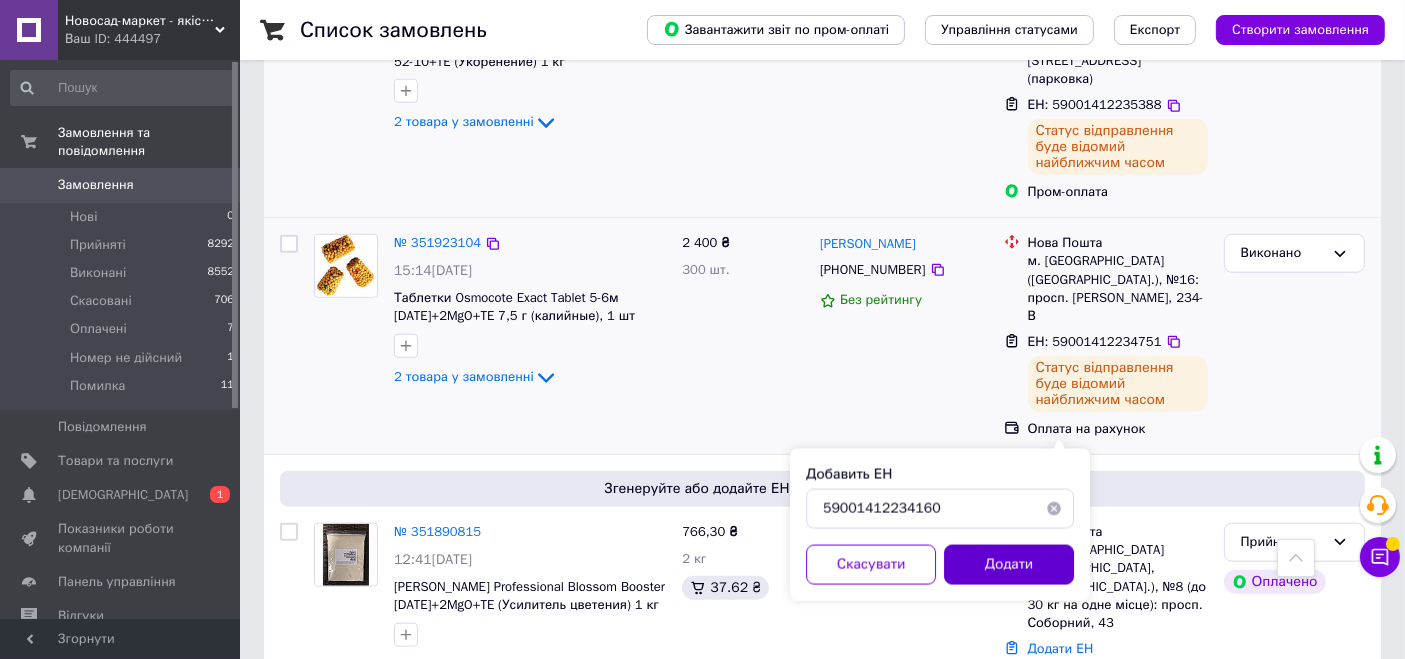 click on "Додати" at bounding box center (1009, 565) 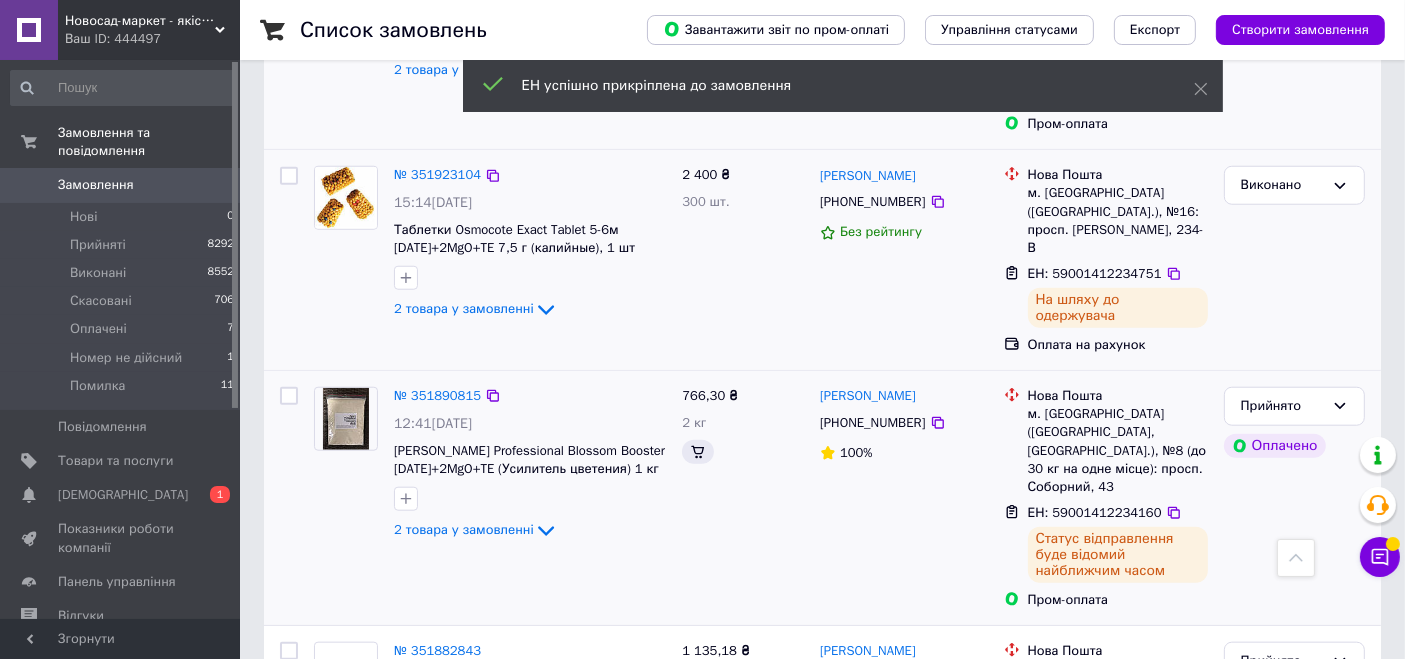 scroll, scrollTop: 1811, scrollLeft: 0, axis: vertical 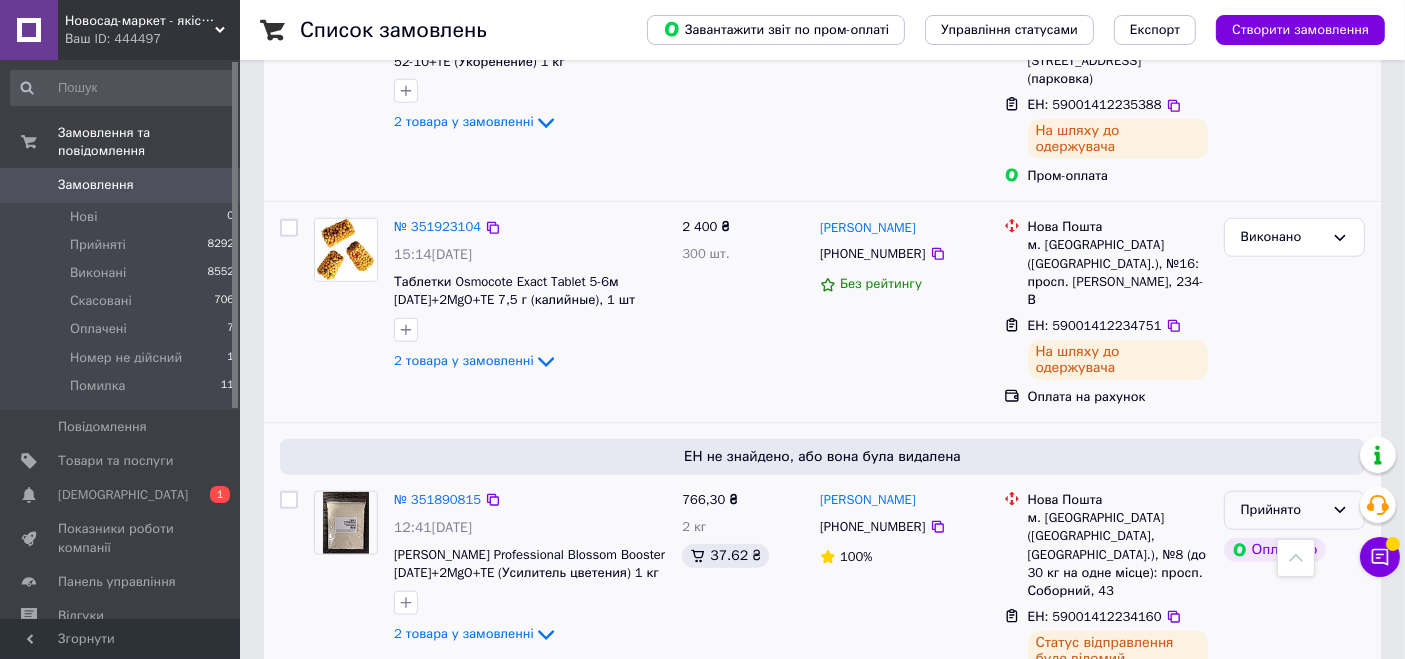 click 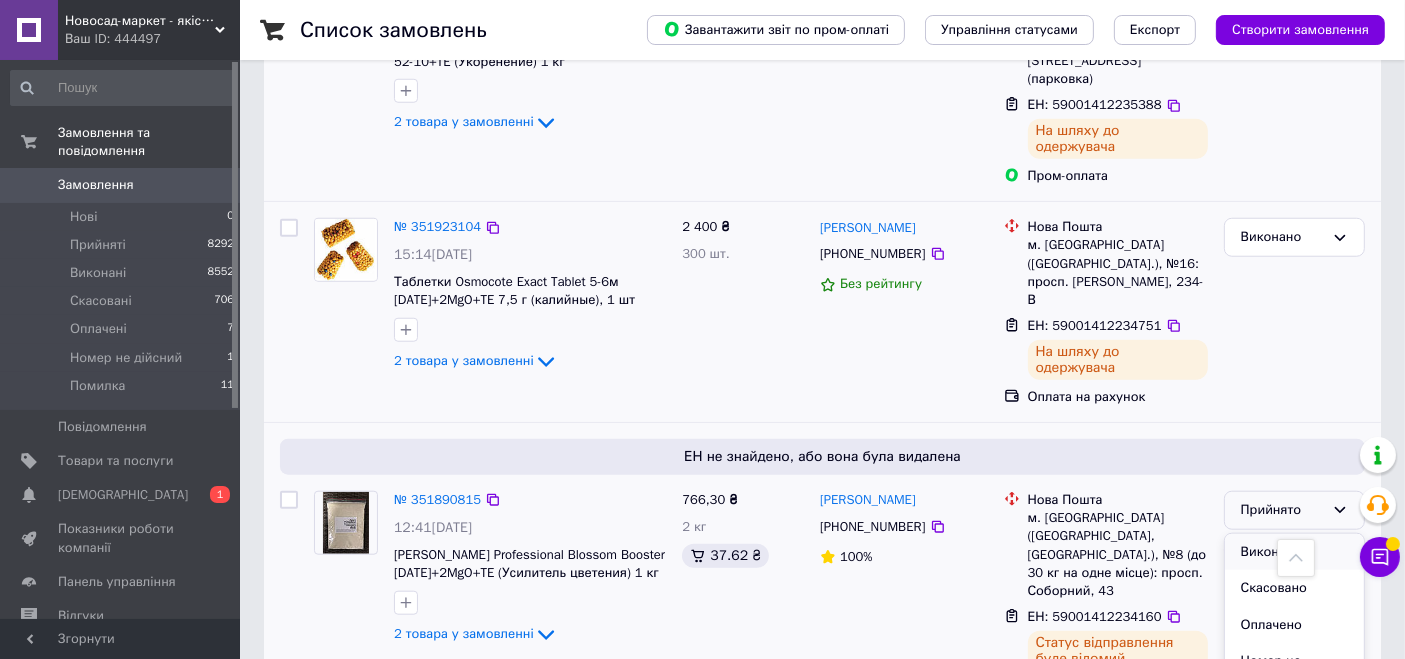 click on "Виконано" at bounding box center (1294, 552) 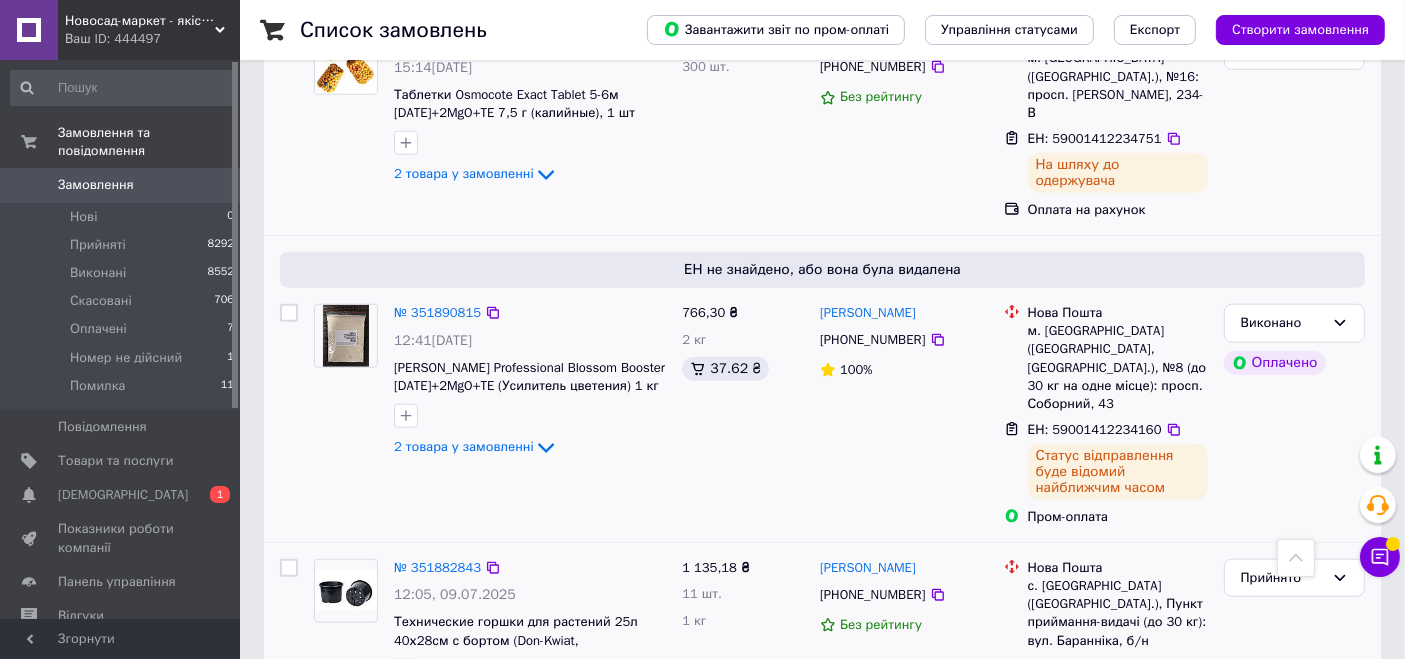 scroll, scrollTop: 2034, scrollLeft: 0, axis: vertical 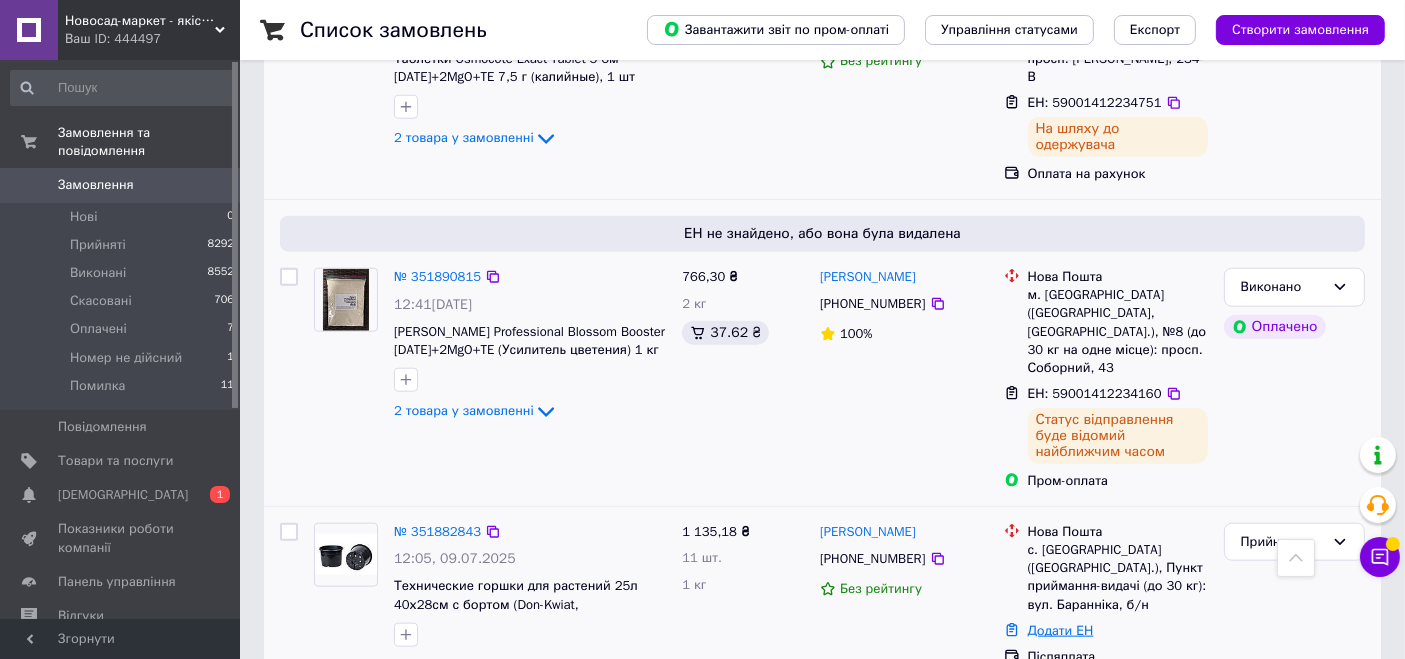 click on "Додати ЕН" at bounding box center [1061, 630] 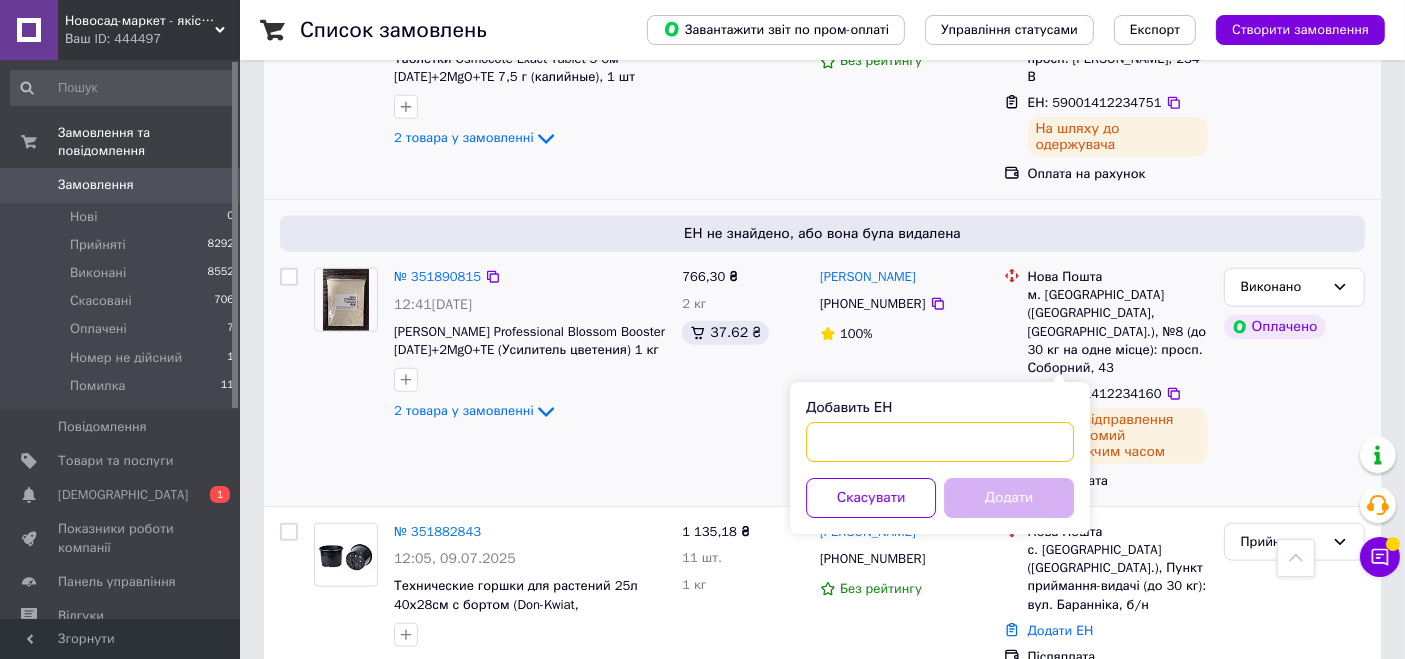 click on "Добавить ЕН" at bounding box center (940, 442) 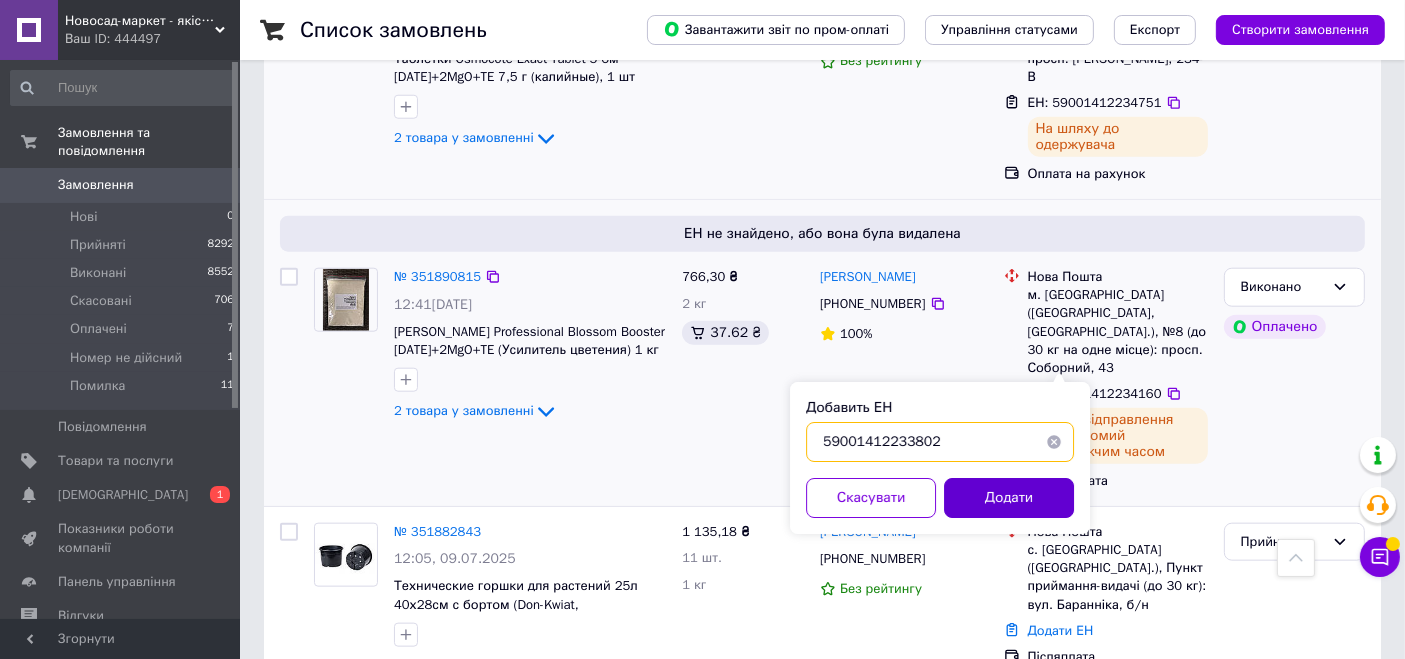 type on "59001412233802" 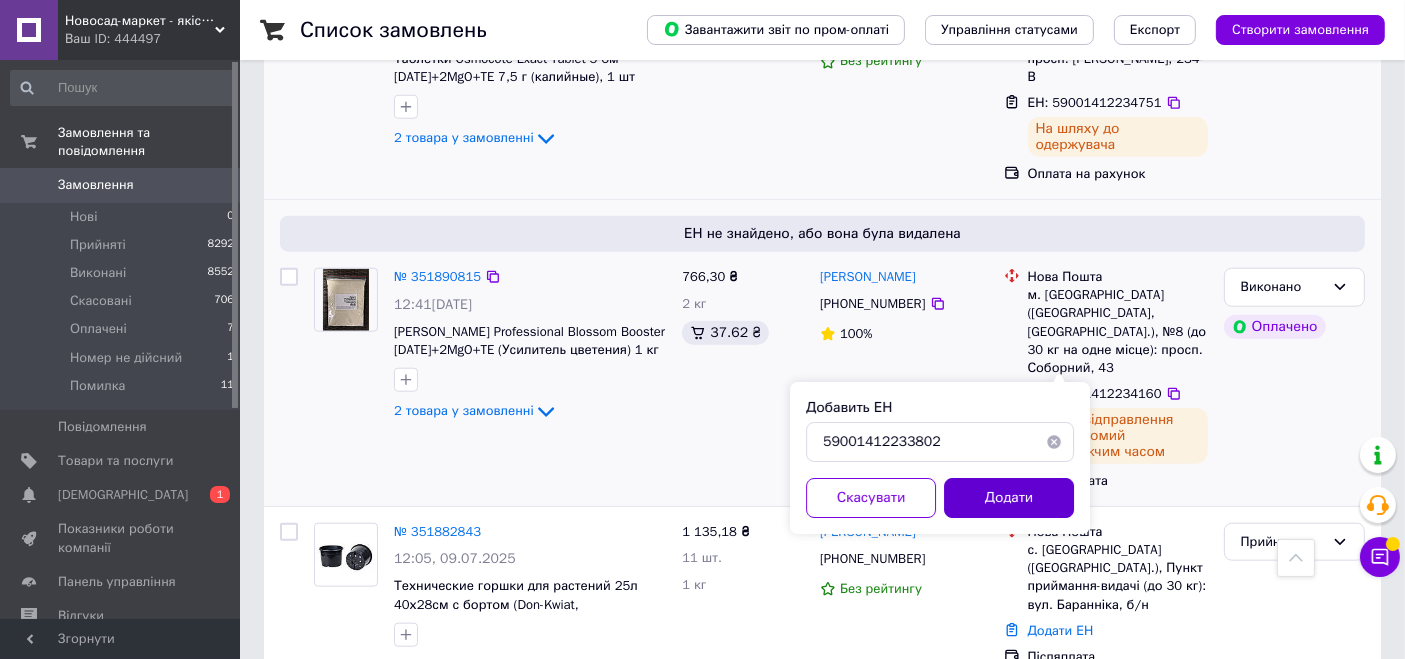 click on "Додати" at bounding box center (1009, 498) 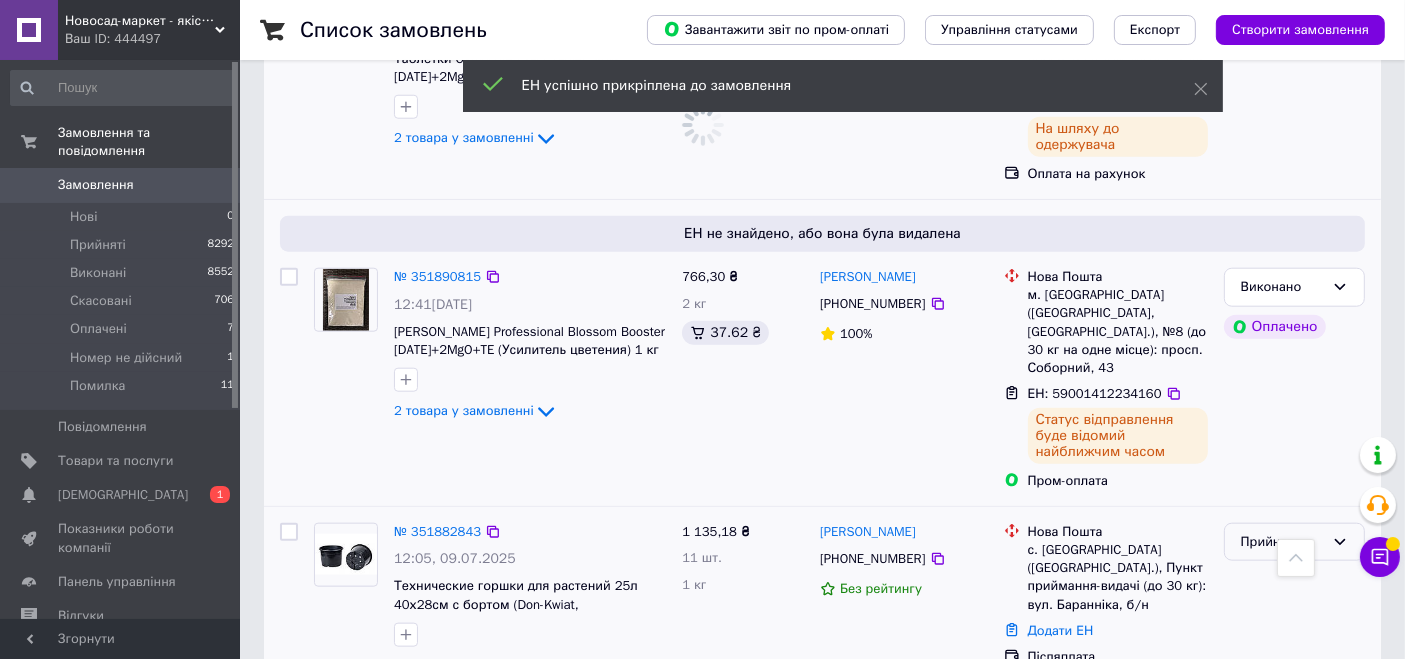 scroll, scrollTop: 2034, scrollLeft: 0, axis: vertical 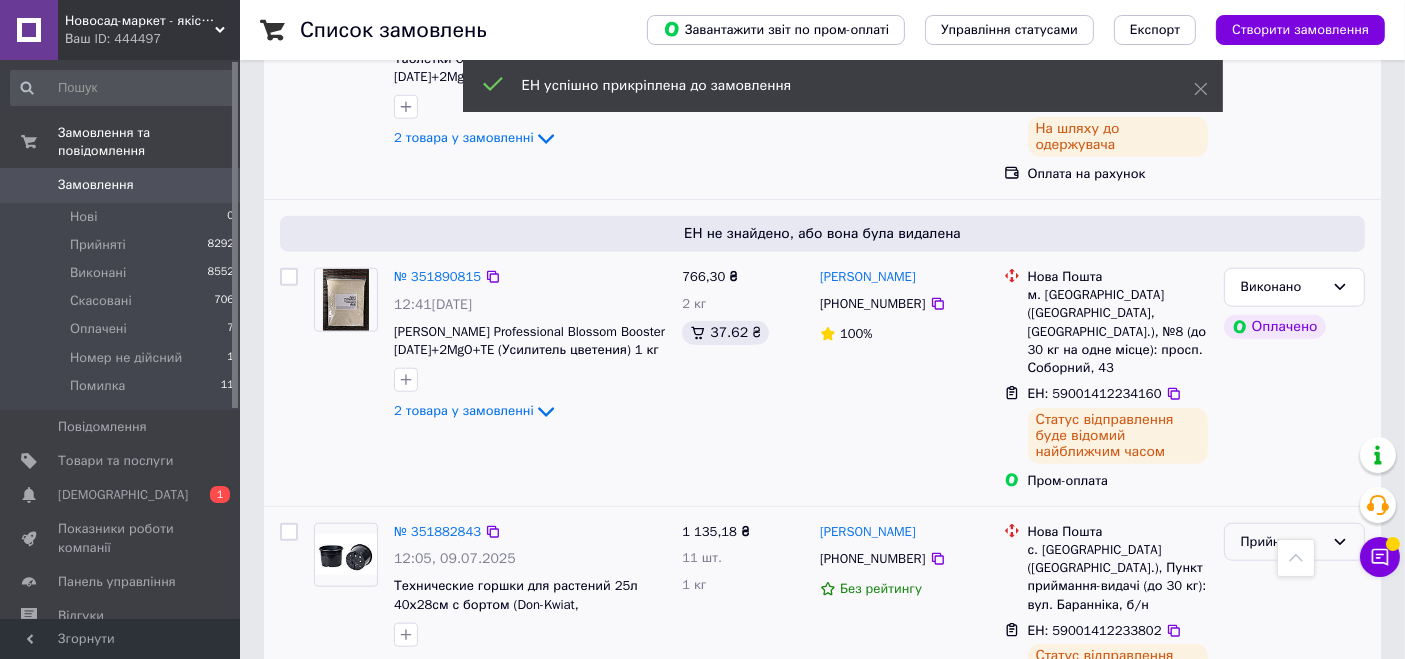 click on "Прийнято" at bounding box center [1294, 542] 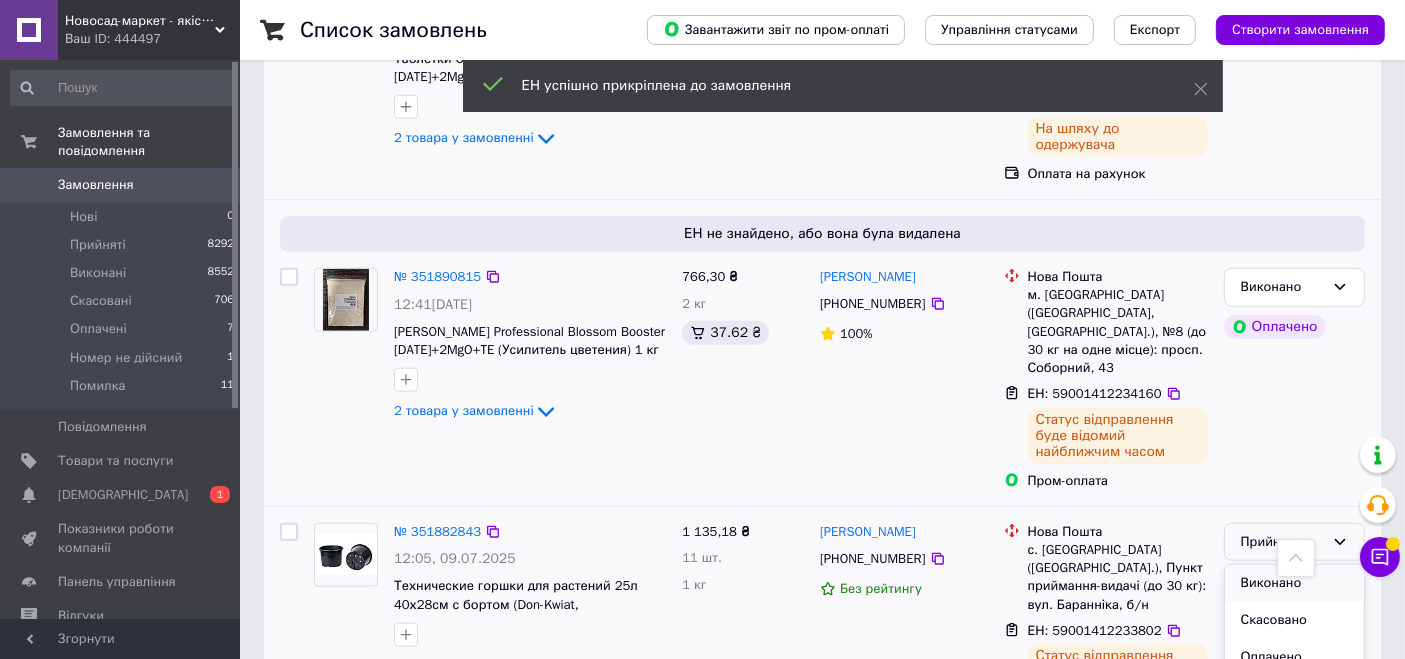 click on "Виконано" at bounding box center (1294, 583) 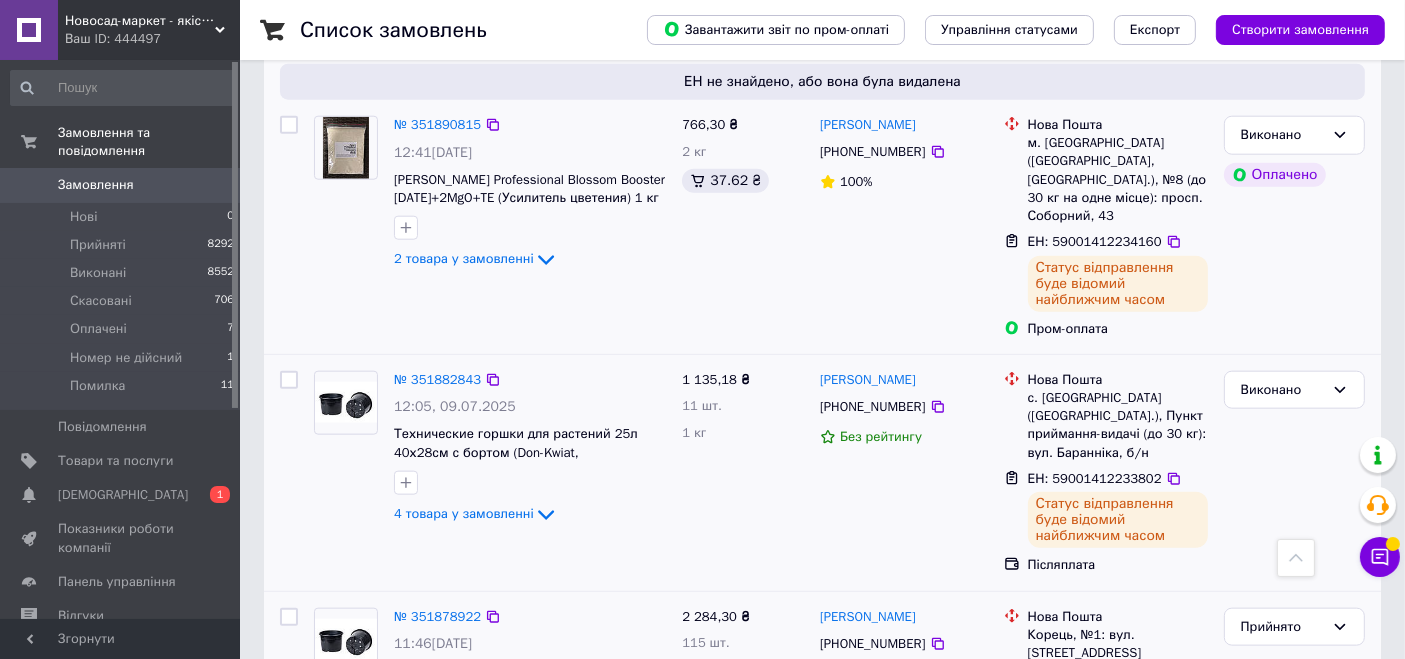 scroll, scrollTop: 2256, scrollLeft: 0, axis: vertical 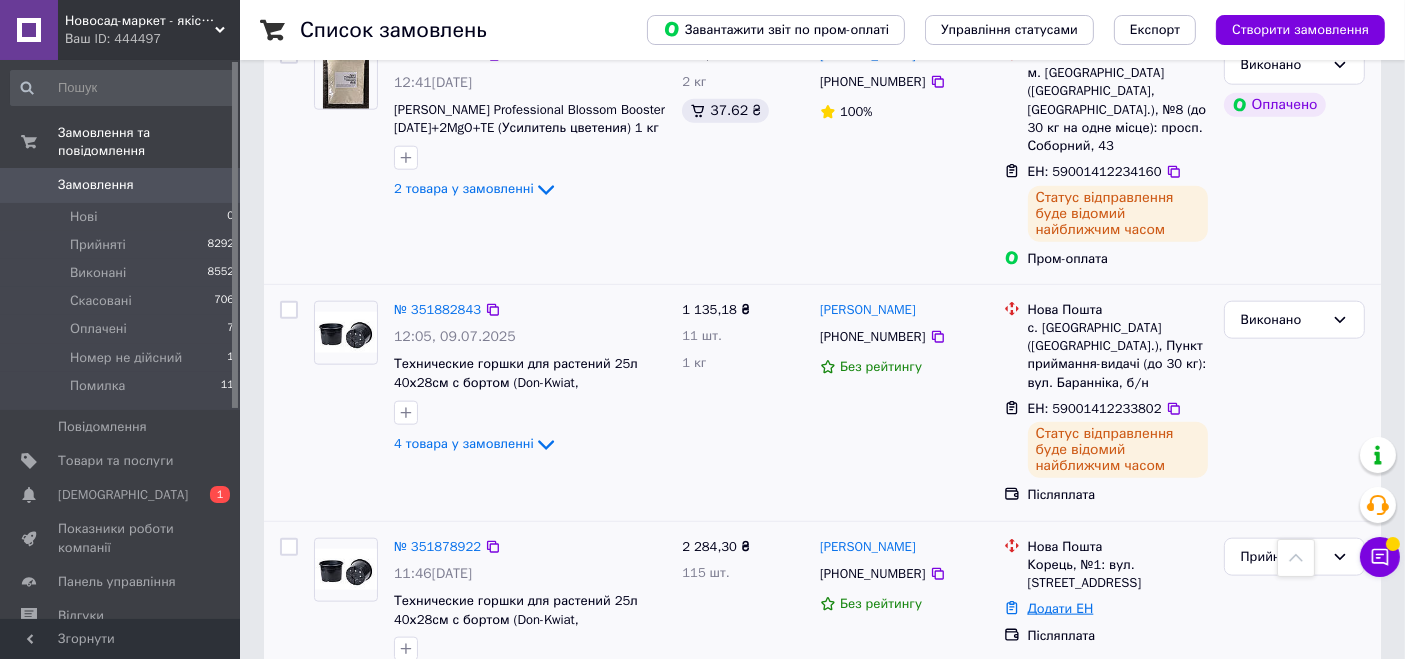 click on "Додати ЕН" at bounding box center (1061, 608) 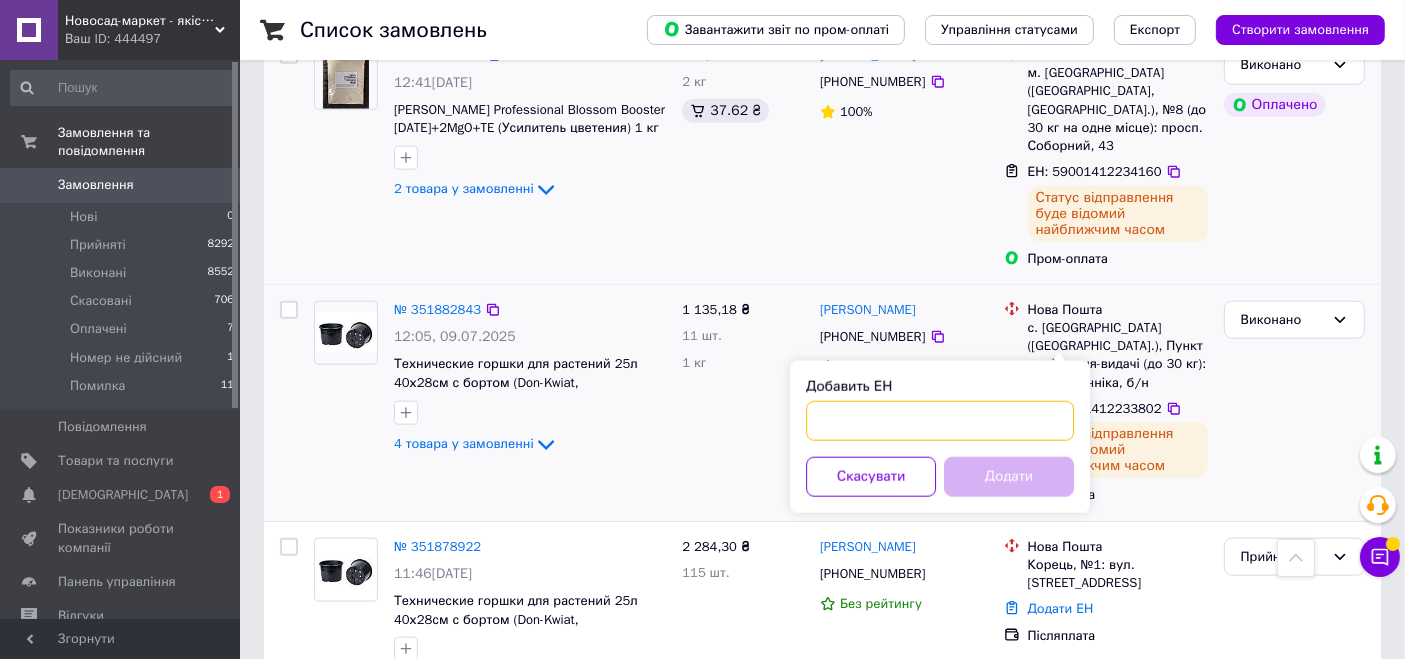 click on "Добавить ЕН" at bounding box center (940, 421) 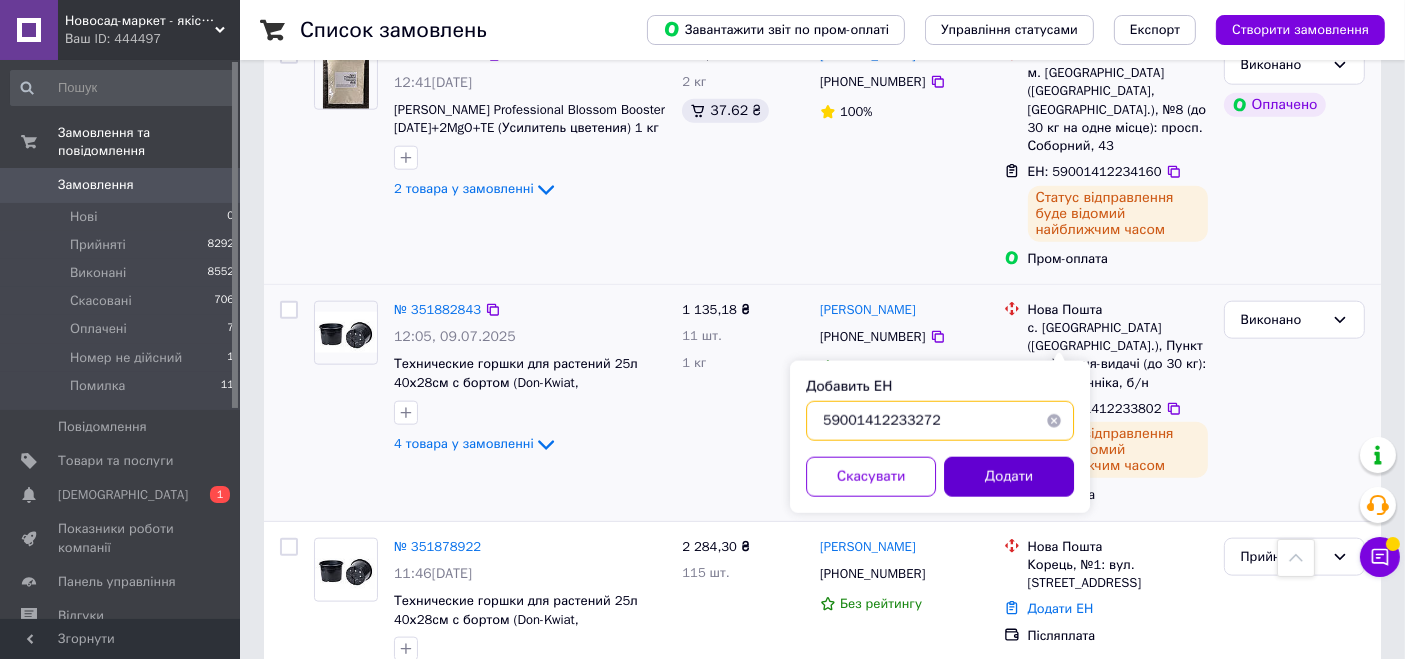 type on "59001412233272" 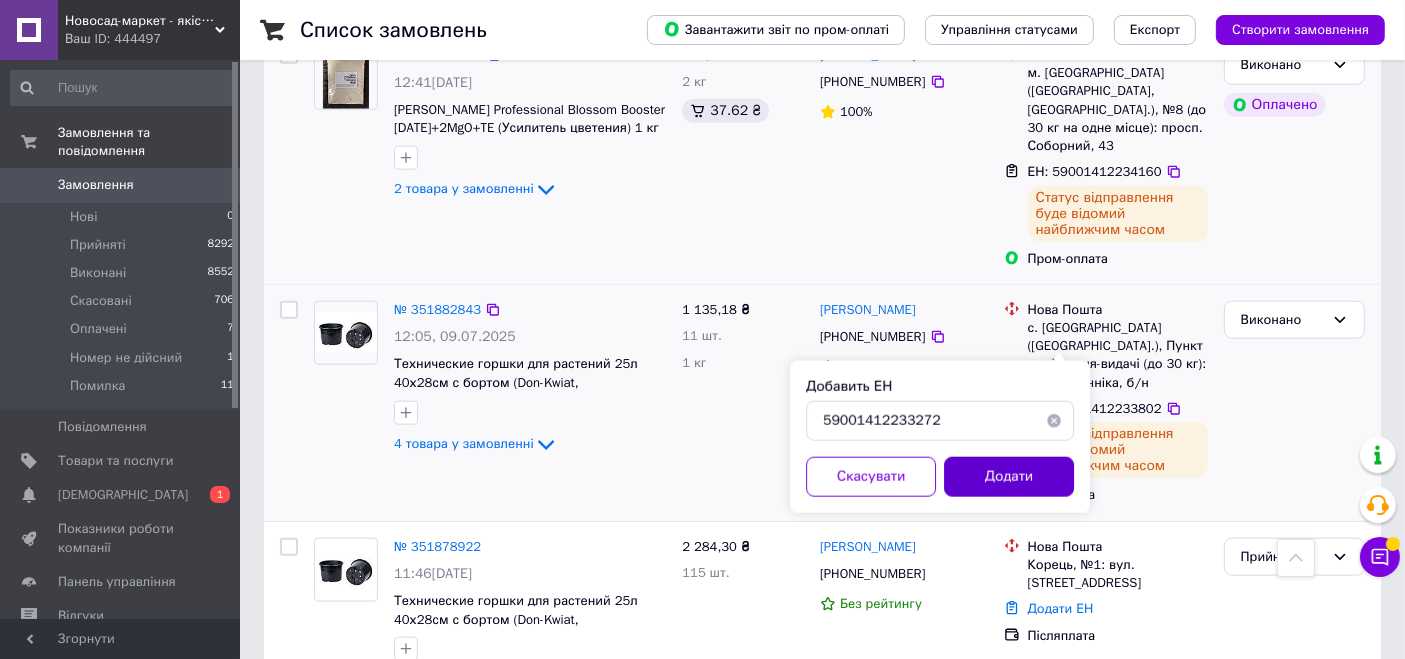 click on "Додати" at bounding box center [1009, 477] 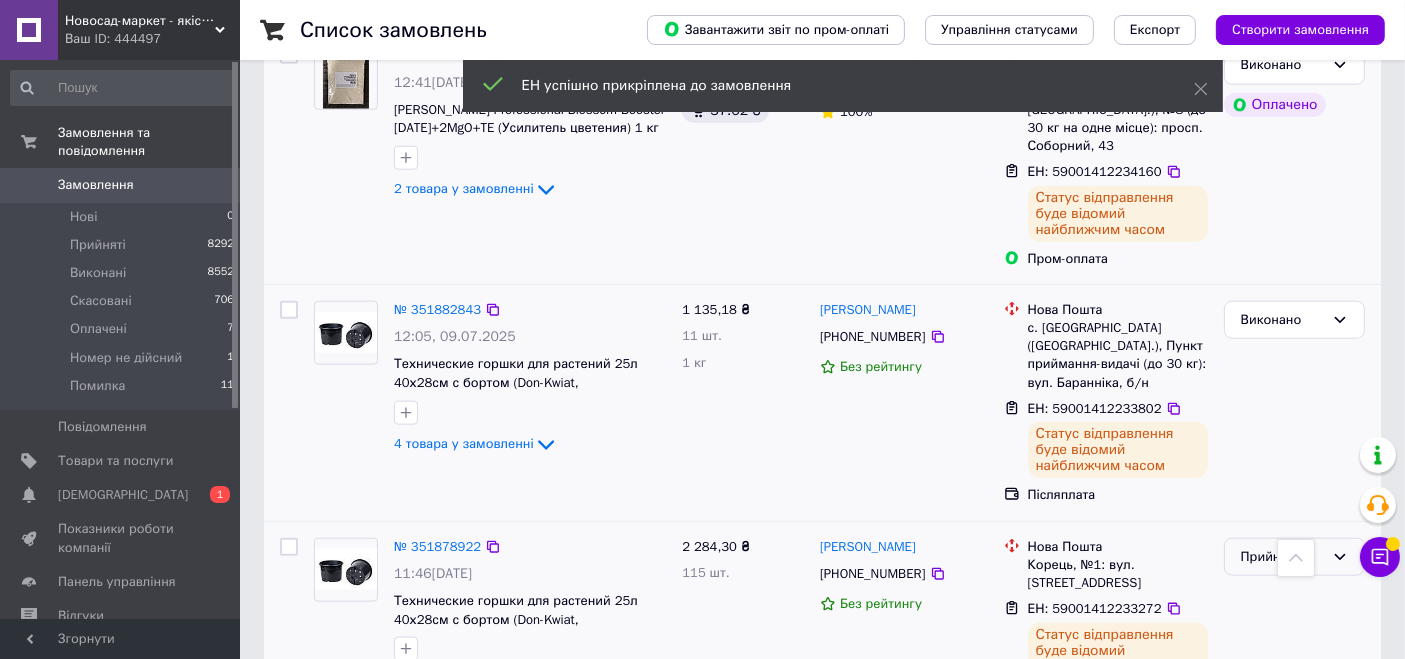 click on "Прийнято" at bounding box center [1282, 557] 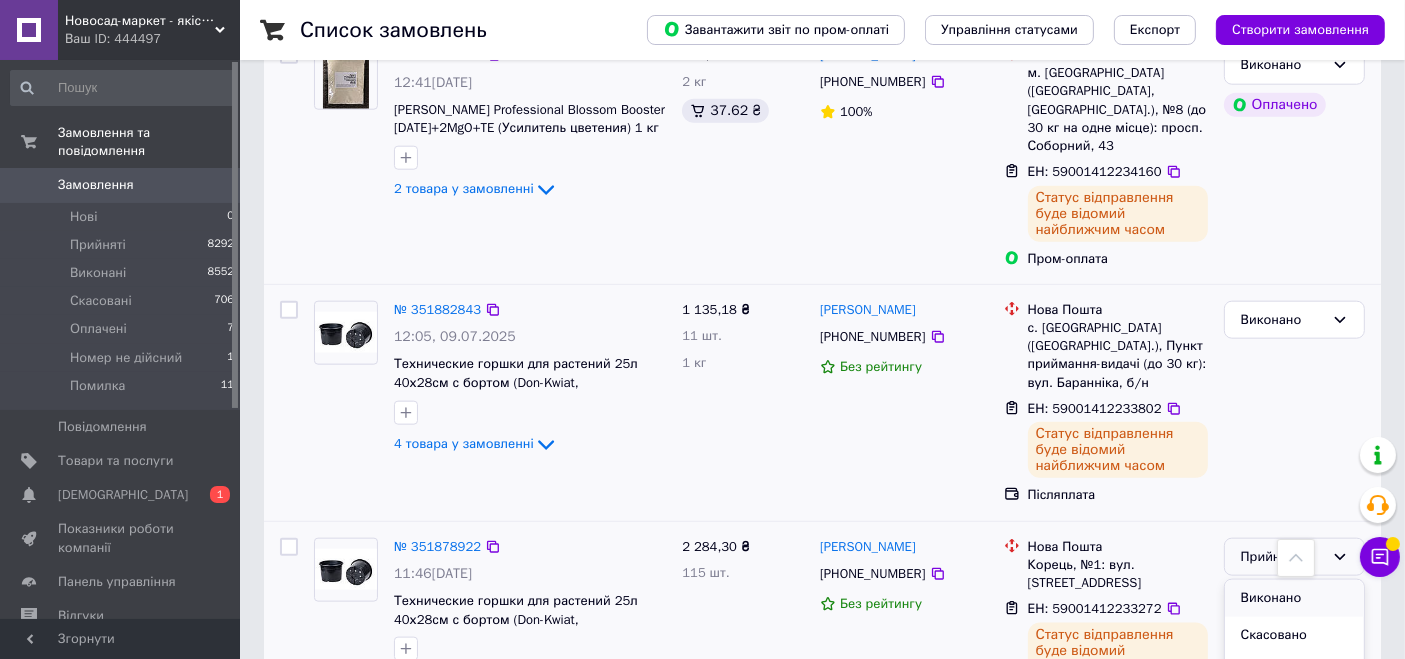 click on "Виконано" at bounding box center [1294, 598] 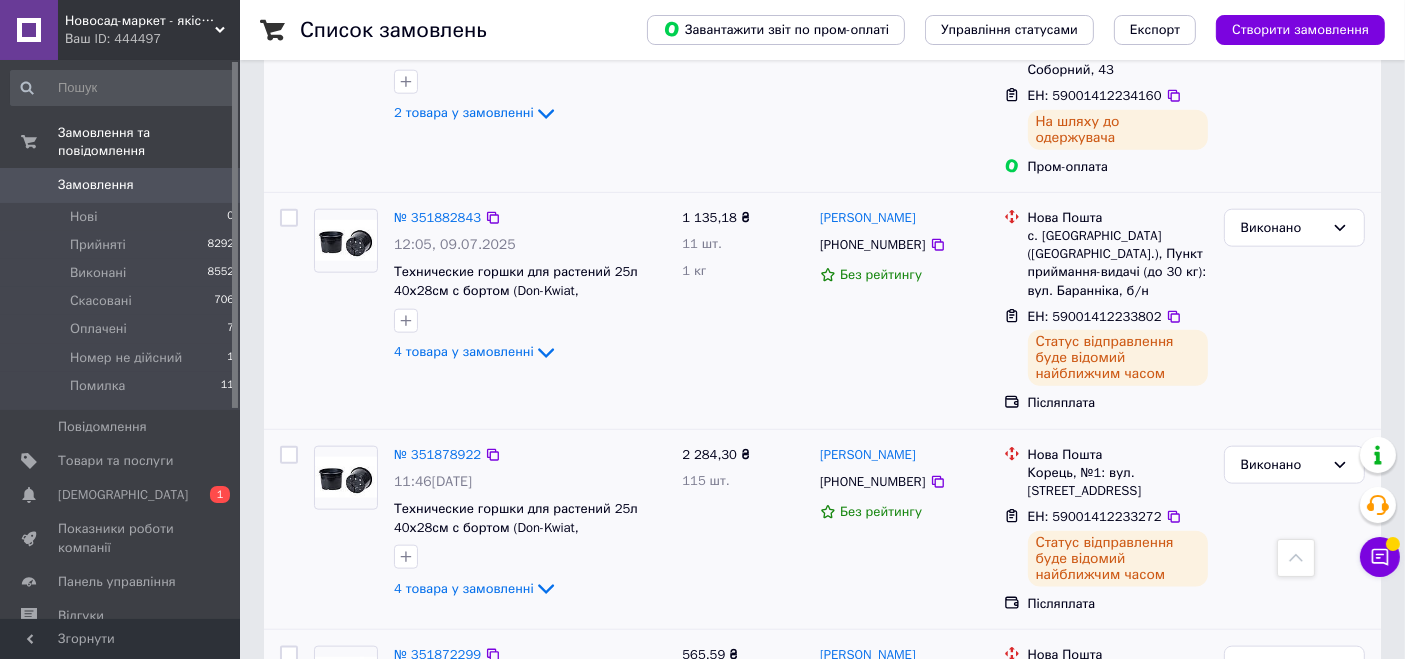 scroll, scrollTop: 2314, scrollLeft: 0, axis: vertical 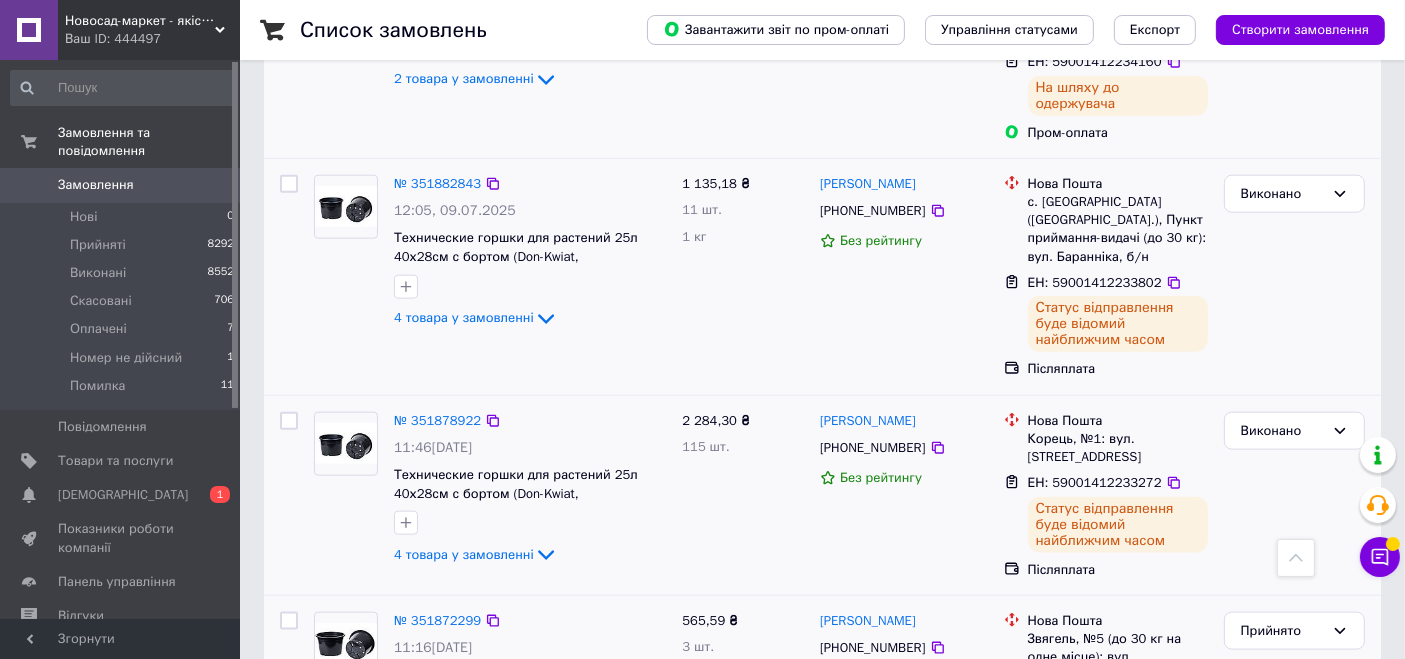 click on "Додати ЕН" at bounding box center (1061, 719) 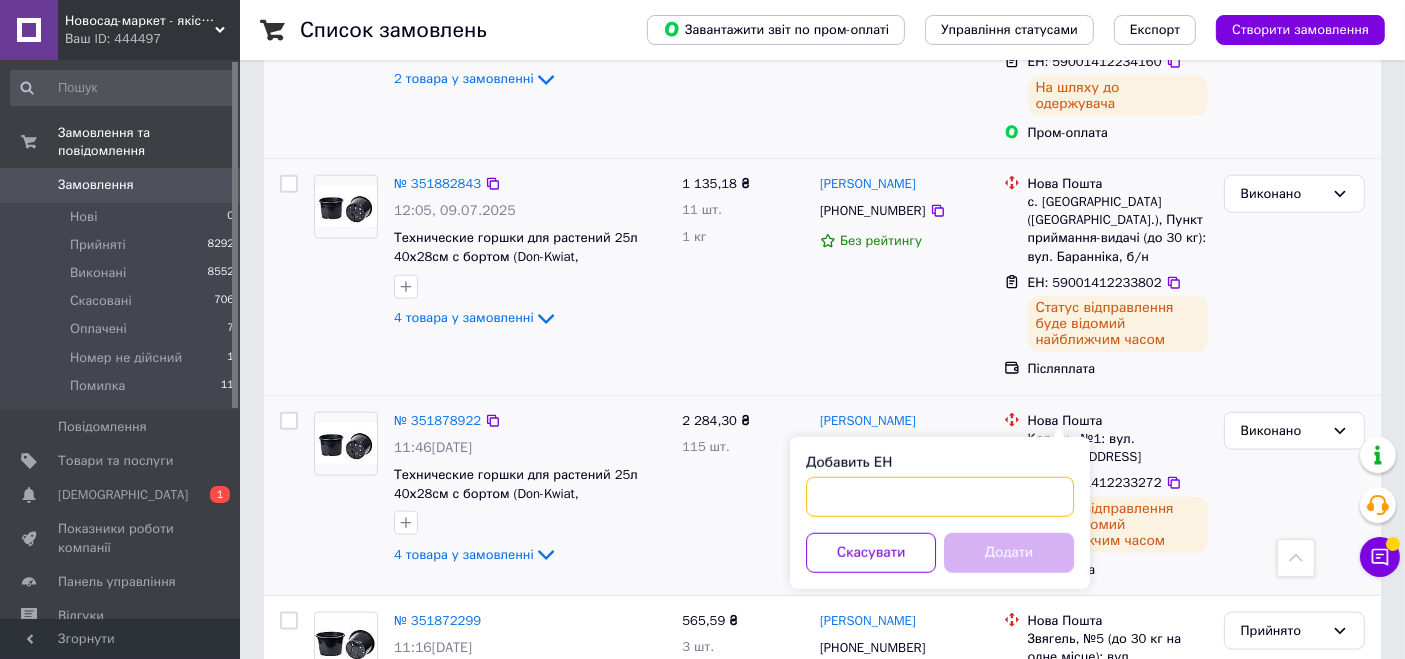 click on "Добавить ЕН" at bounding box center [940, 497] 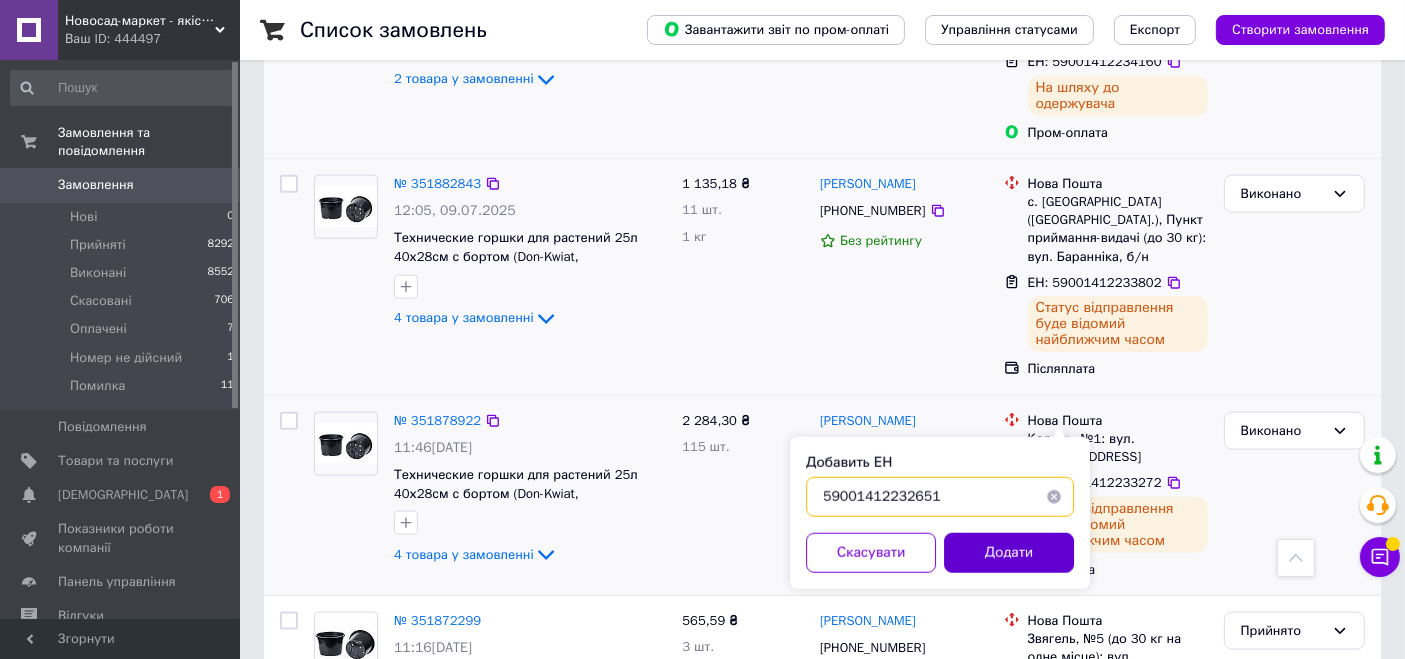 type on "59001412232651" 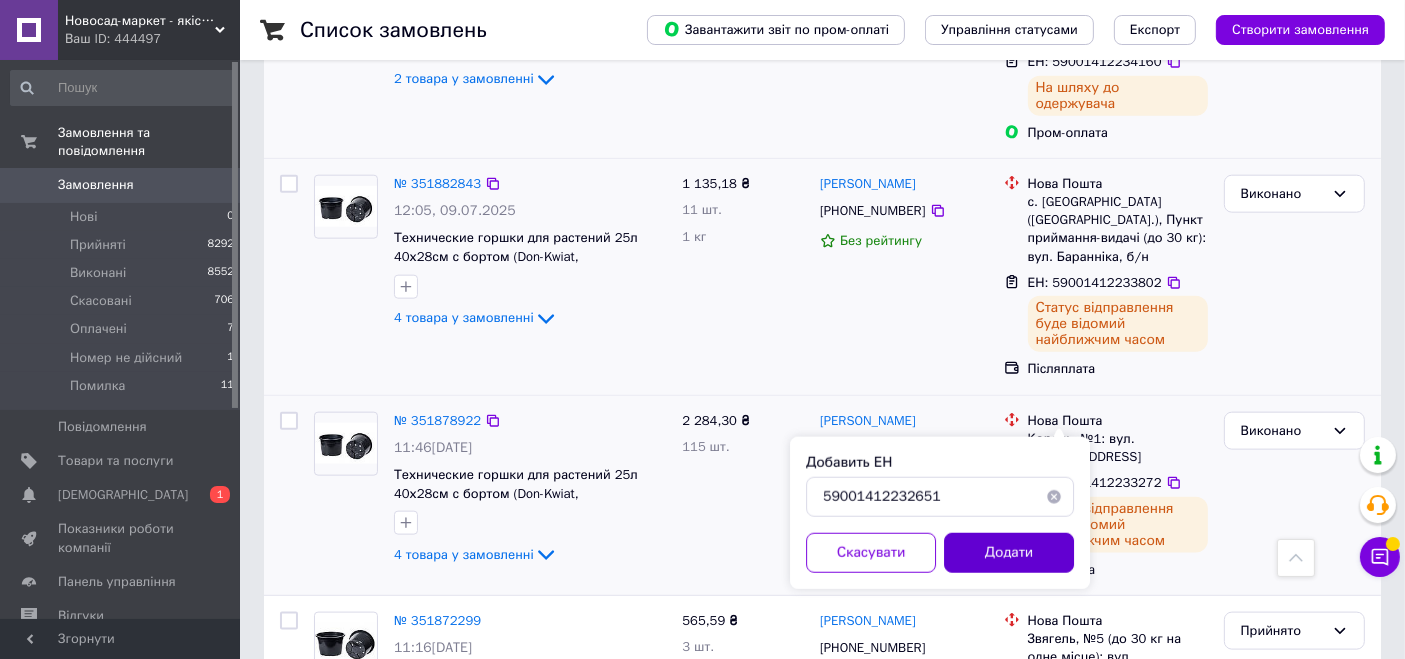 click on "Додати" at bounding box center [1009, 553] 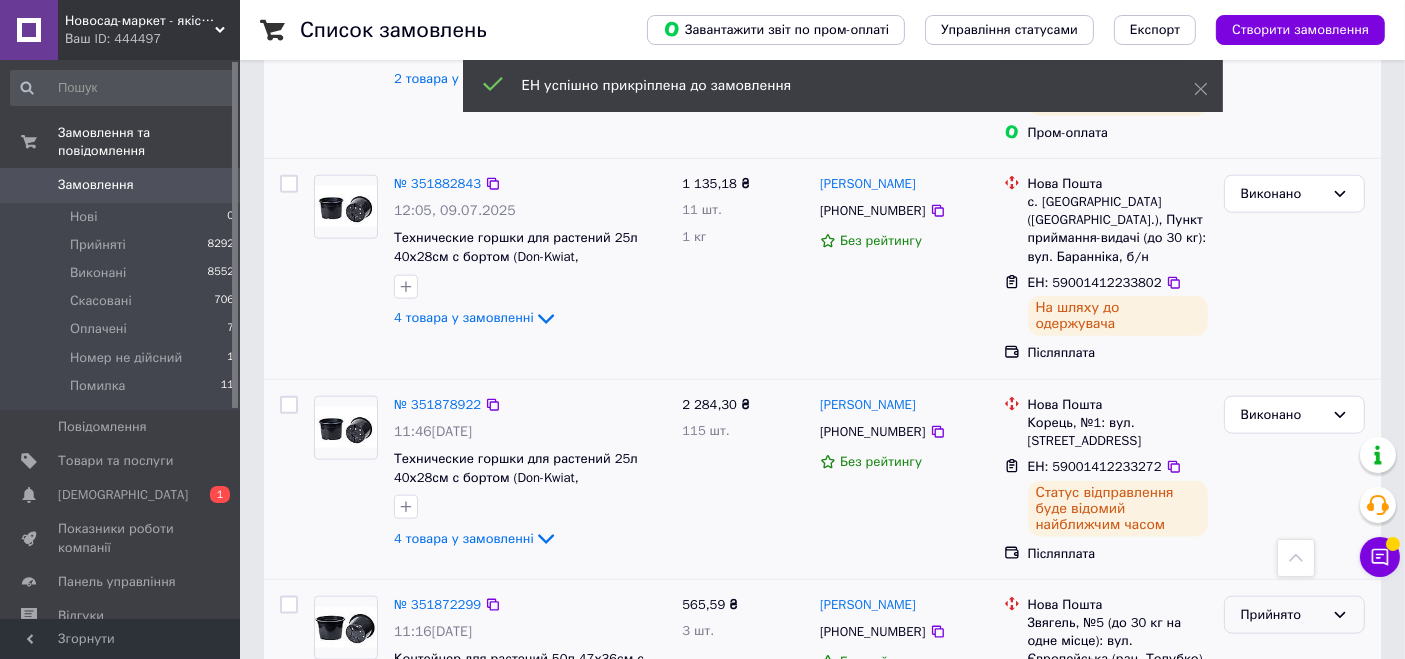 click on "Прийнято" at bounding box center [1282, 615] 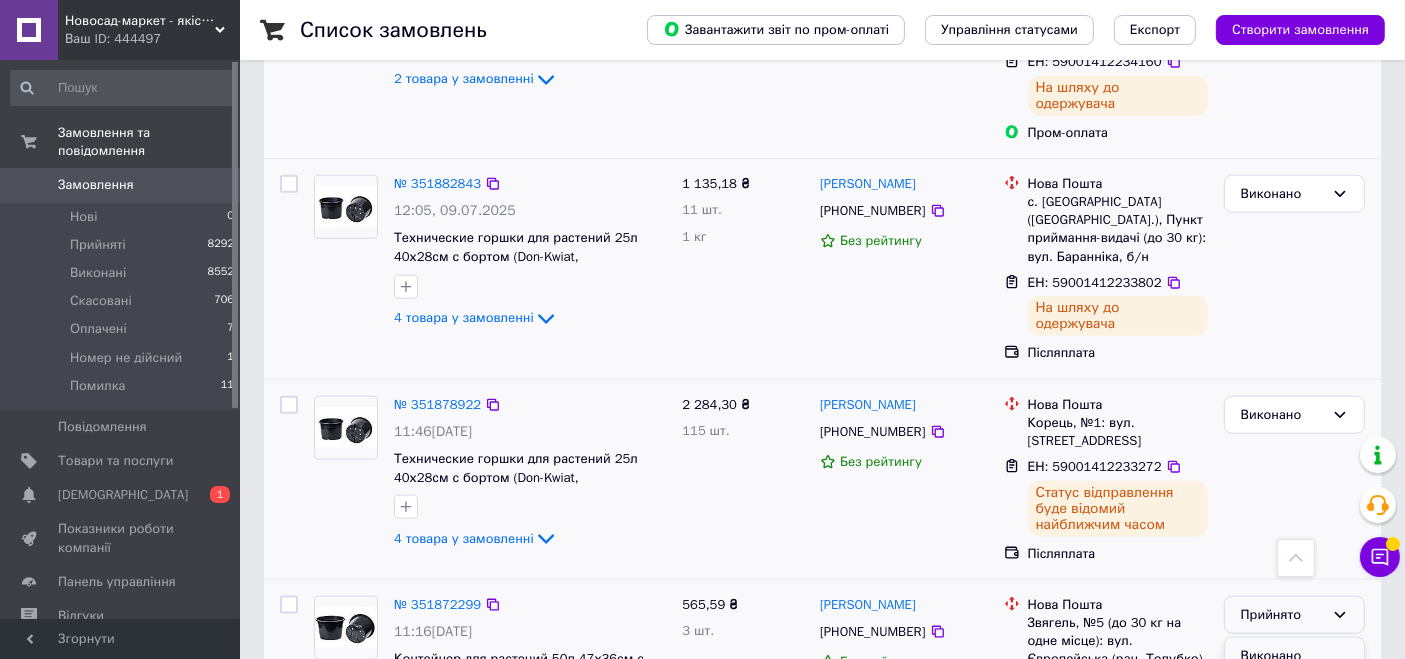 click on "Виконано" at bounding box center (1294, 656) 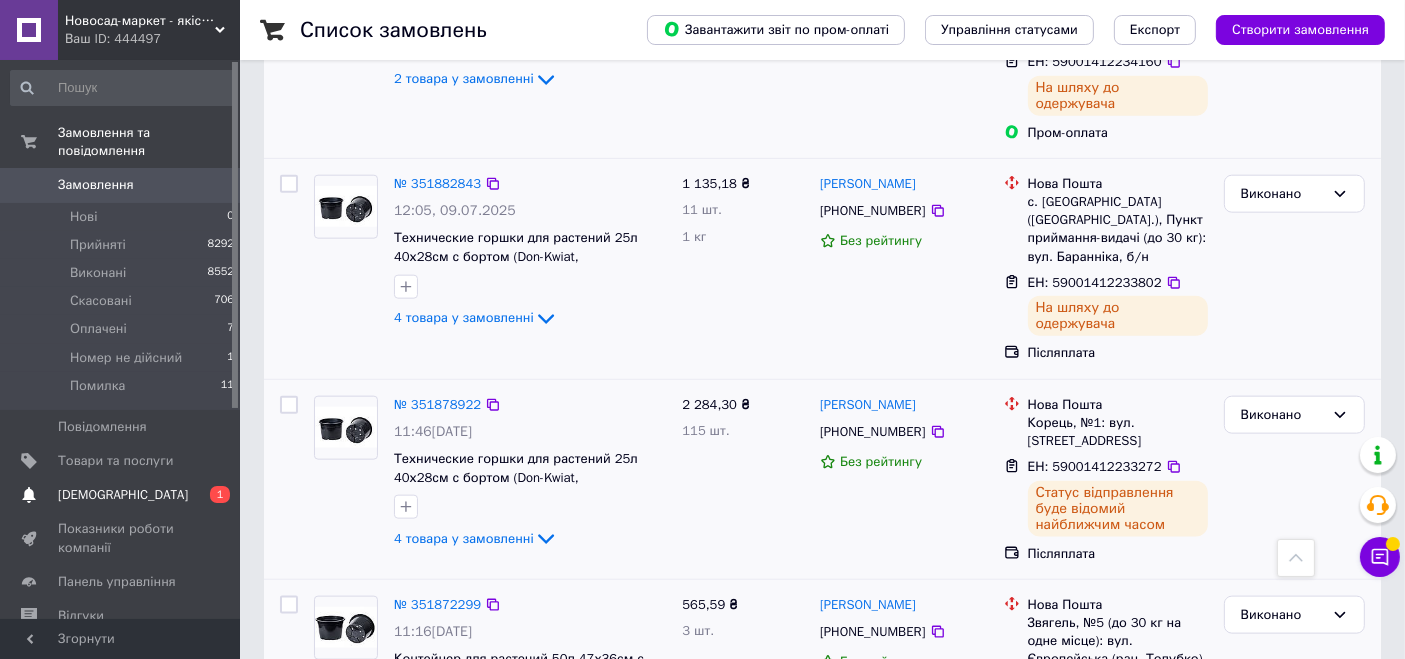 click on "[DEMOGRAPHIC_DATA]" at bounding box center (121, 495) 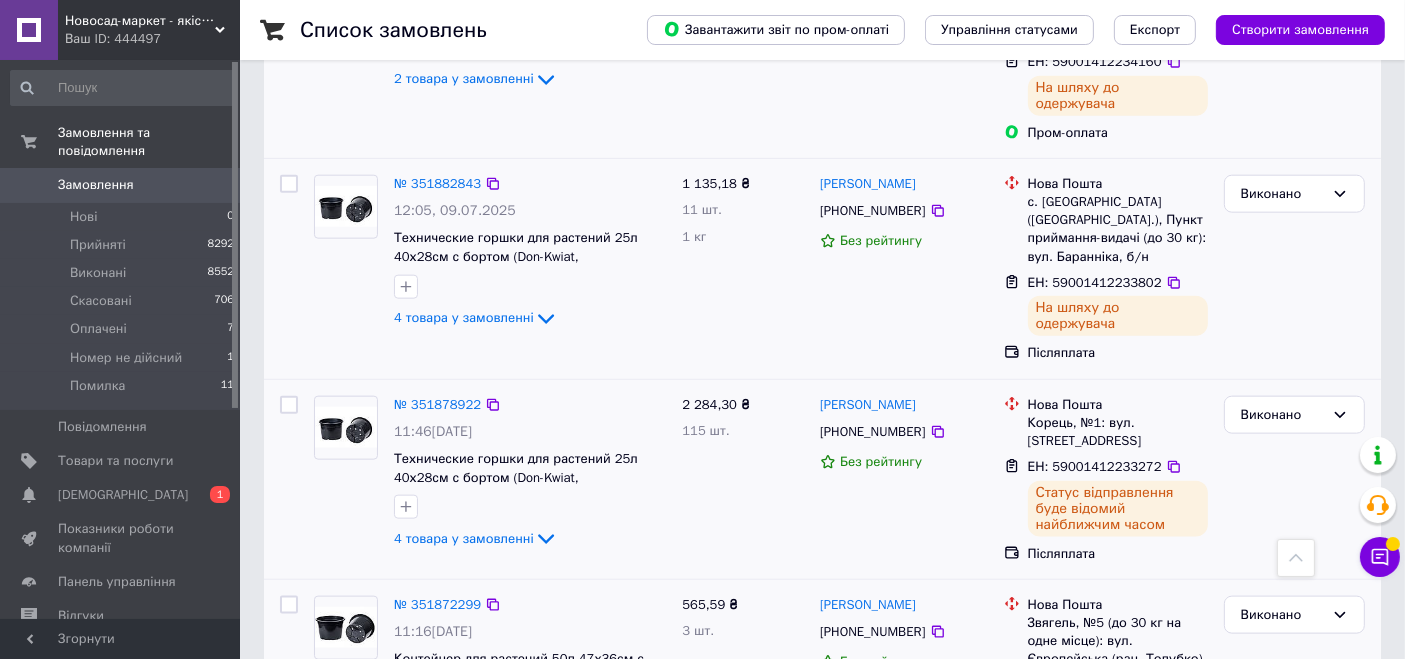 scroll, scrollTop: 0, scrollLeft: 0, axis: both 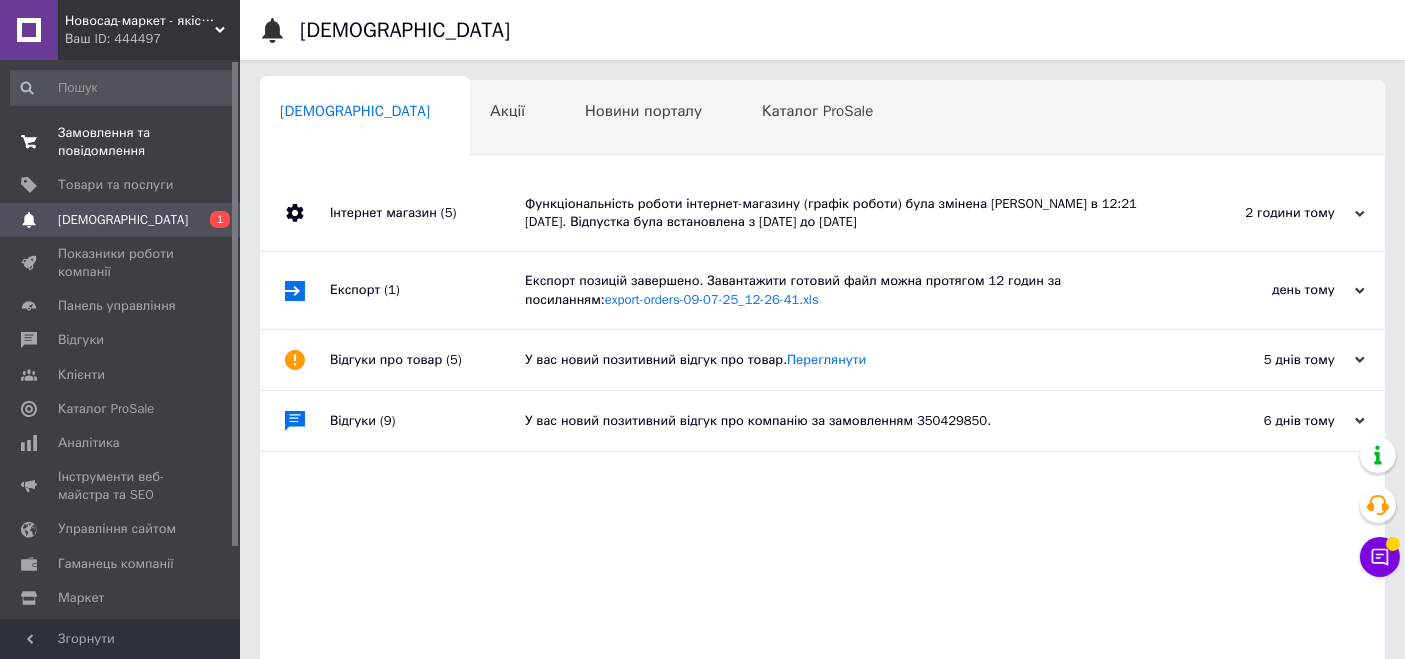 click on "Замовлення та повідомлення" at bounding box center (121, 142) 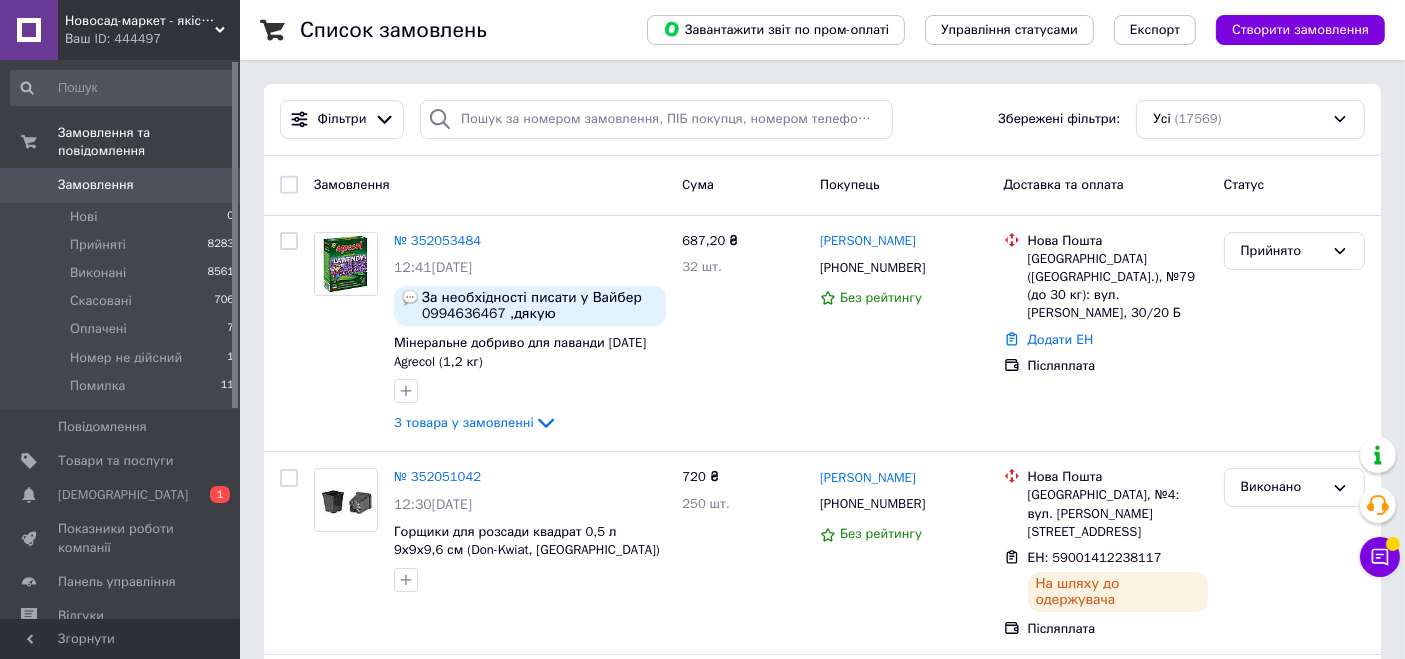 click on "Замовлення" at bounding box center [121, 185] 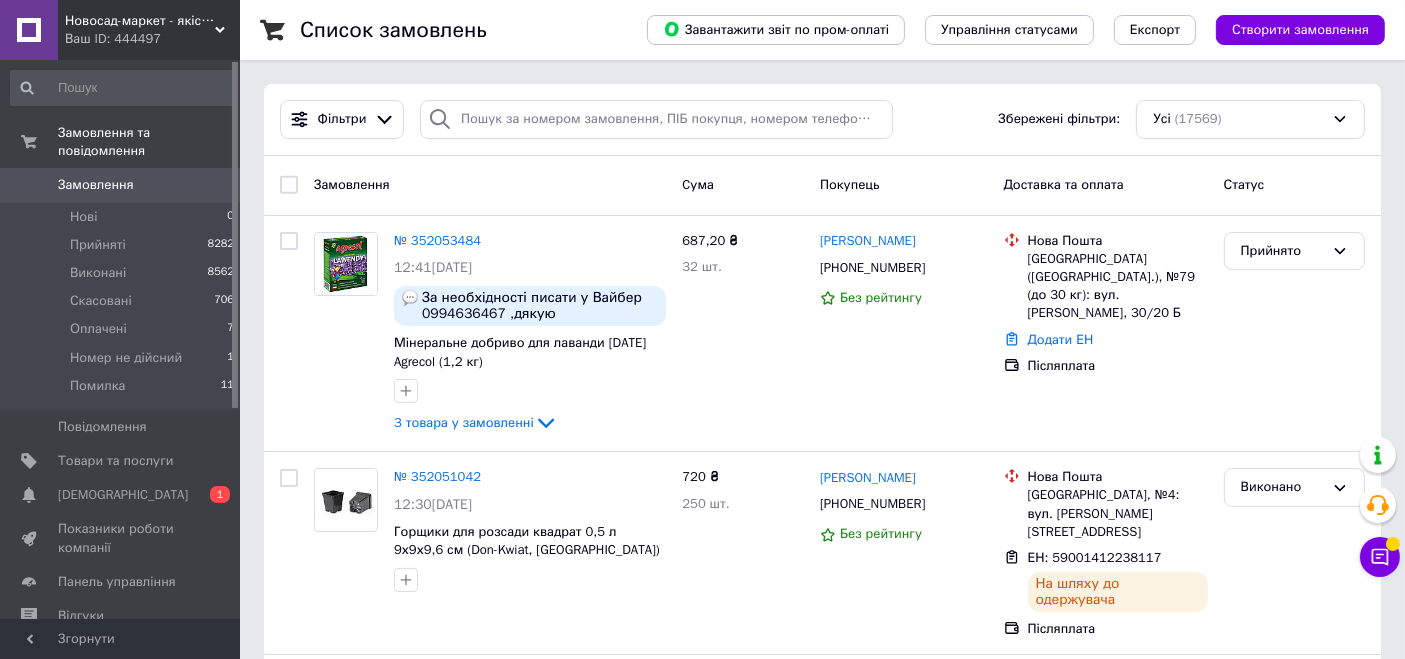 click on "Замовлення" at bounding box center (121, 185) 